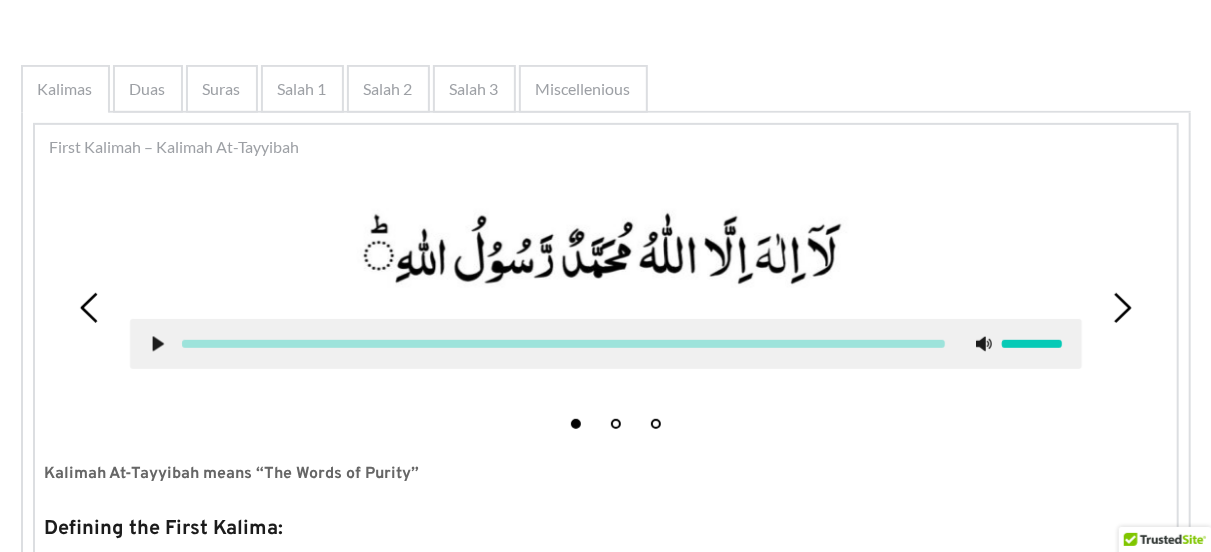 scroll, scrollTop: 363, scrollLeft: 0, axis: vertical 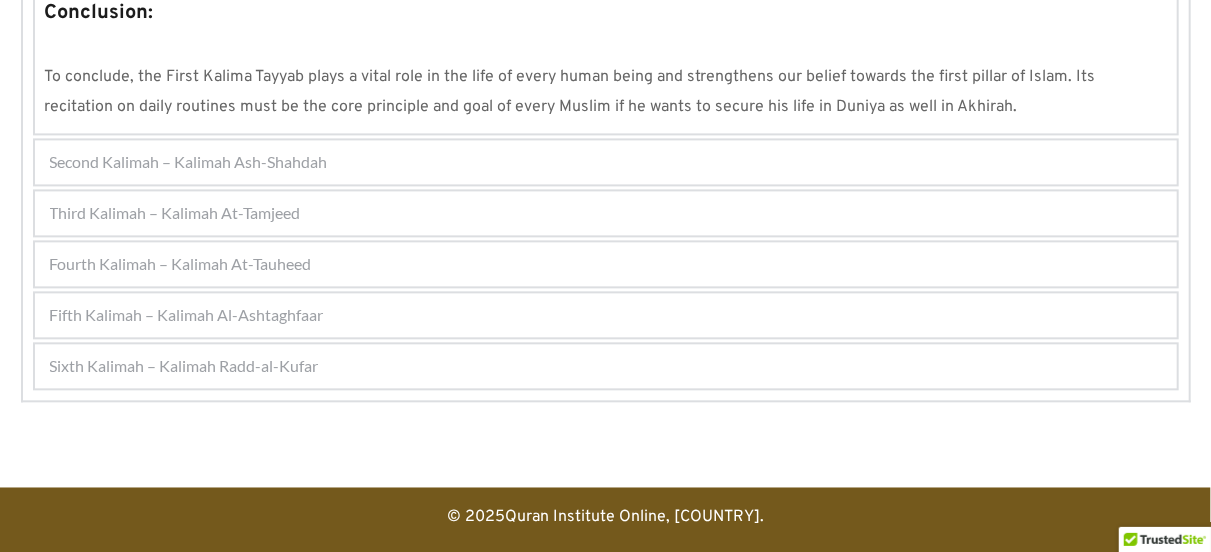 click on "Second Kalimah – Kalimah Ash-Shahdah" at bounding box center (189, 162) 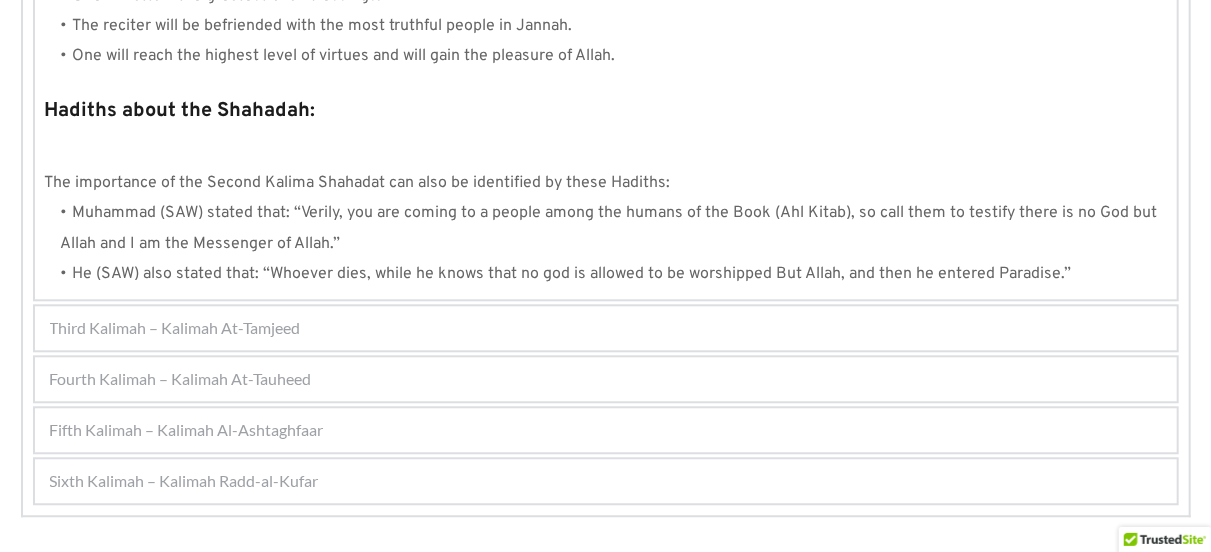 scroll, scrollTop: 2290, scrollLeft: 0, axis: vertical 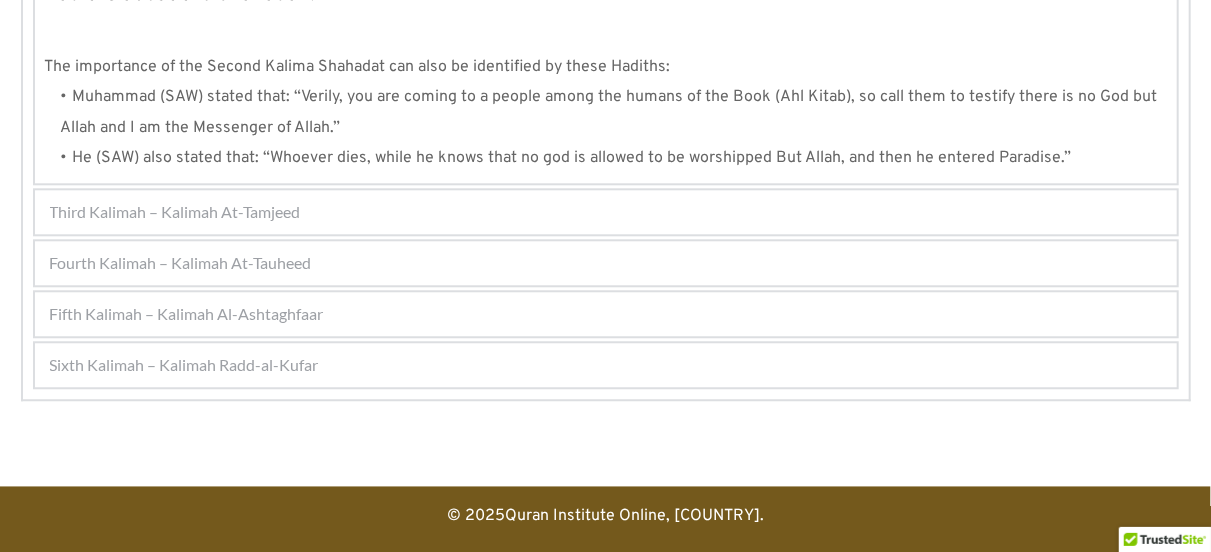 click on "Third Kalimah – Kalimah At-Tamjeed" at bounding box center [175, 212] 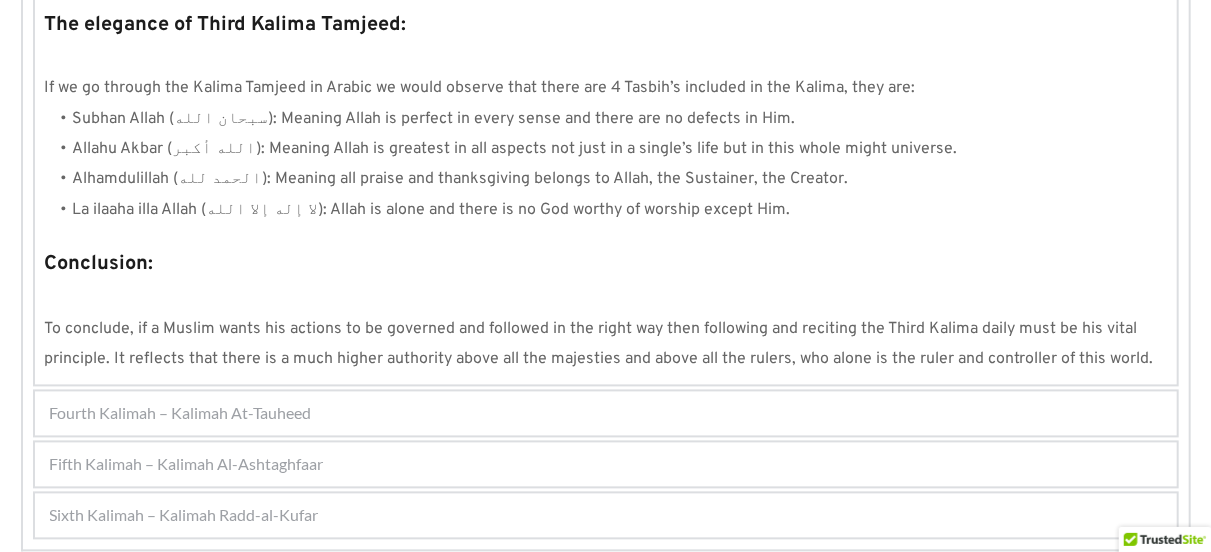 scroll, scrollTop: 1910, scrollLeft: 0, axis: vertical 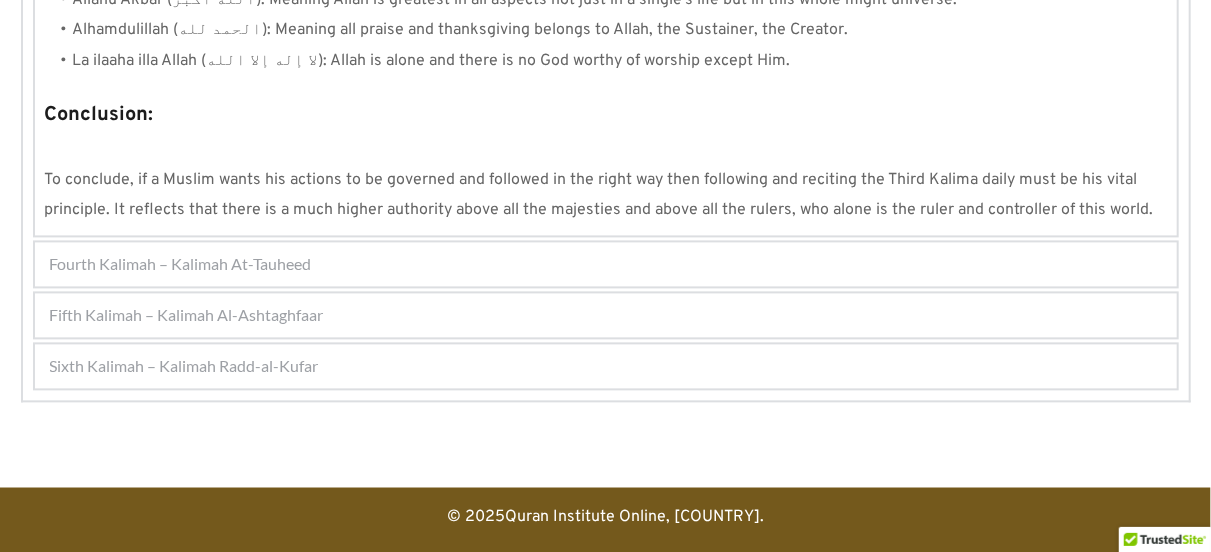 click on "Fourth Kalimah – Kalimah At-Tauheed" at bounding box center (181, 264) 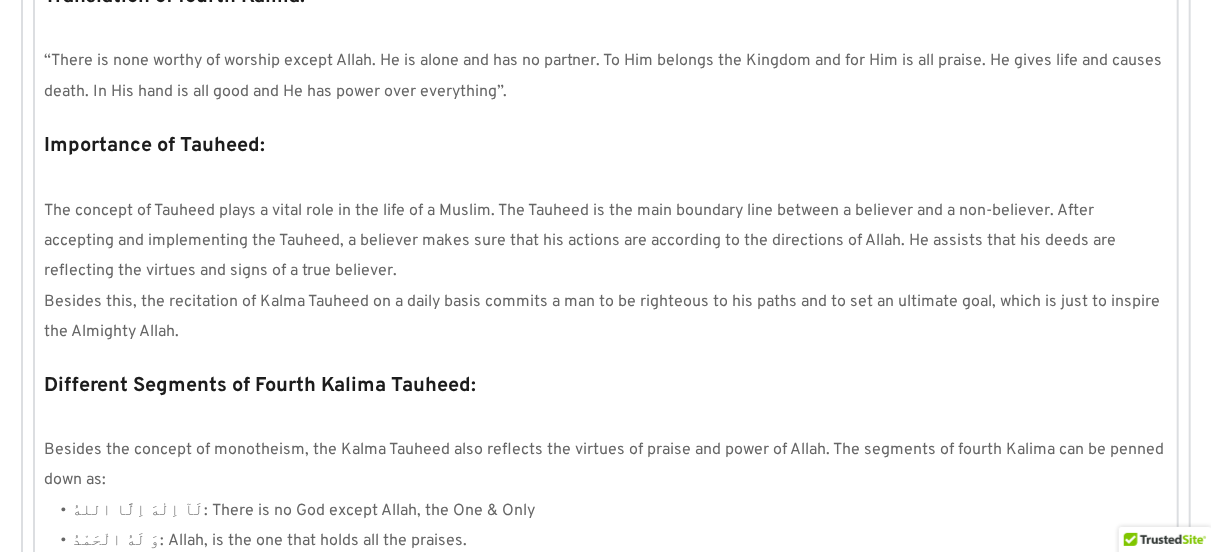 scroll, scrollTop: 2014, scrollLeft: 0, axis: vertical 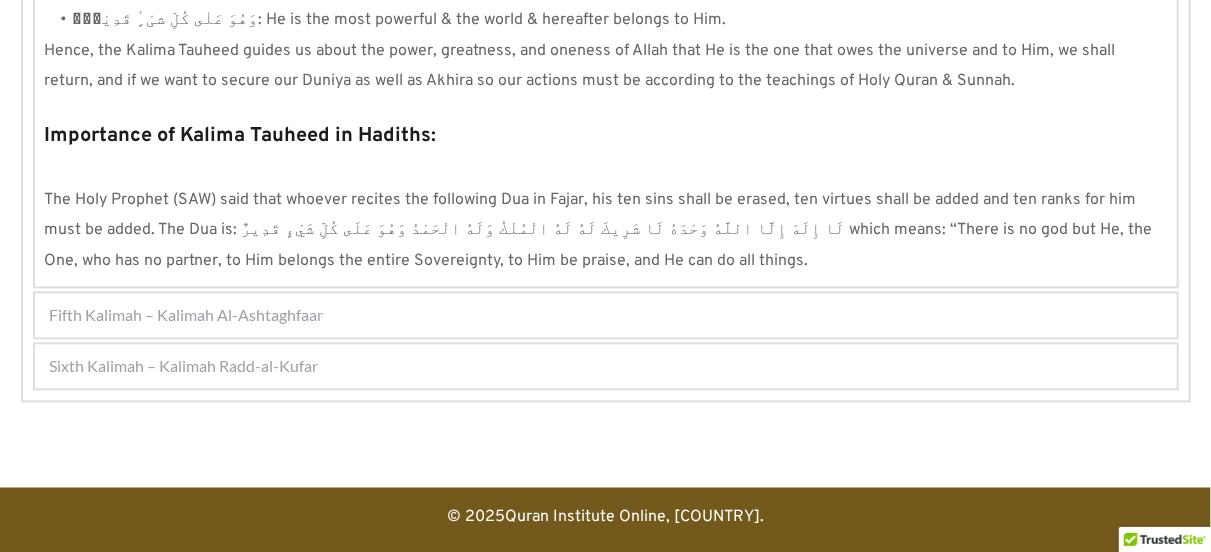 click on "Fifth Kalimah – Kalimah Al-Ashtaghfaar" at bounding box center (187, 315) 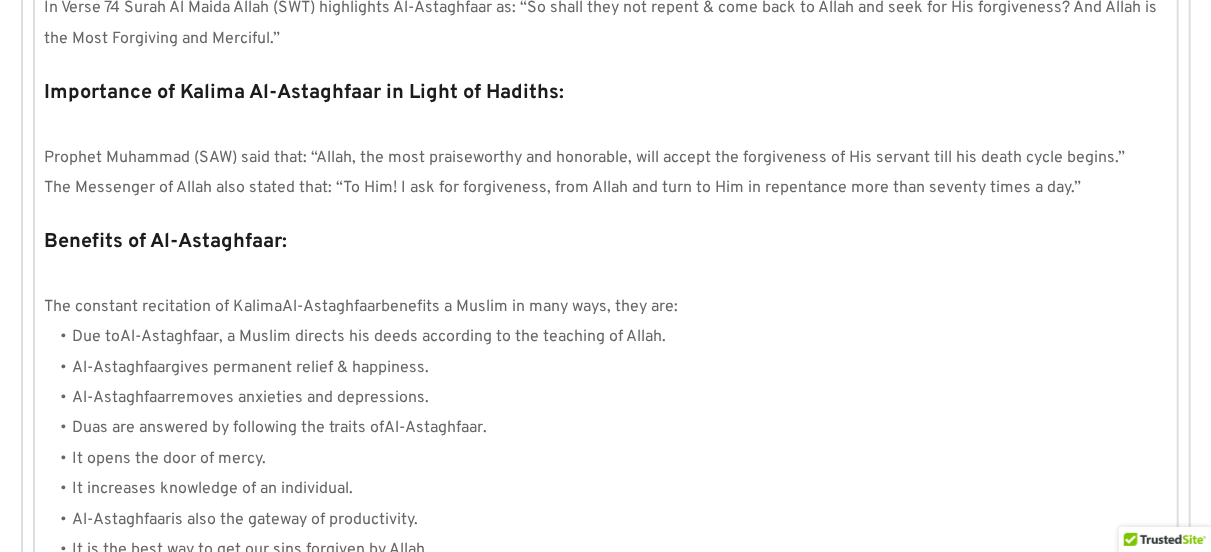 scroll, scrollTop: 2372, scrollLeft: 0, axis: vertical 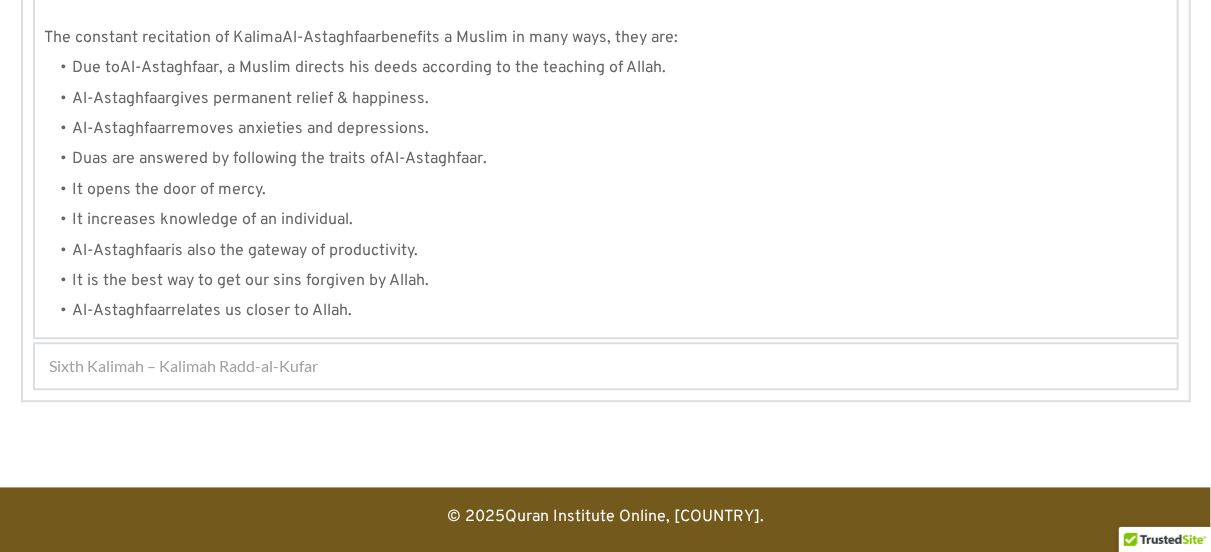 click on "Sixth Kalimah – Kalimah Radd-al-Kufar" at bounding box center (184, 366) 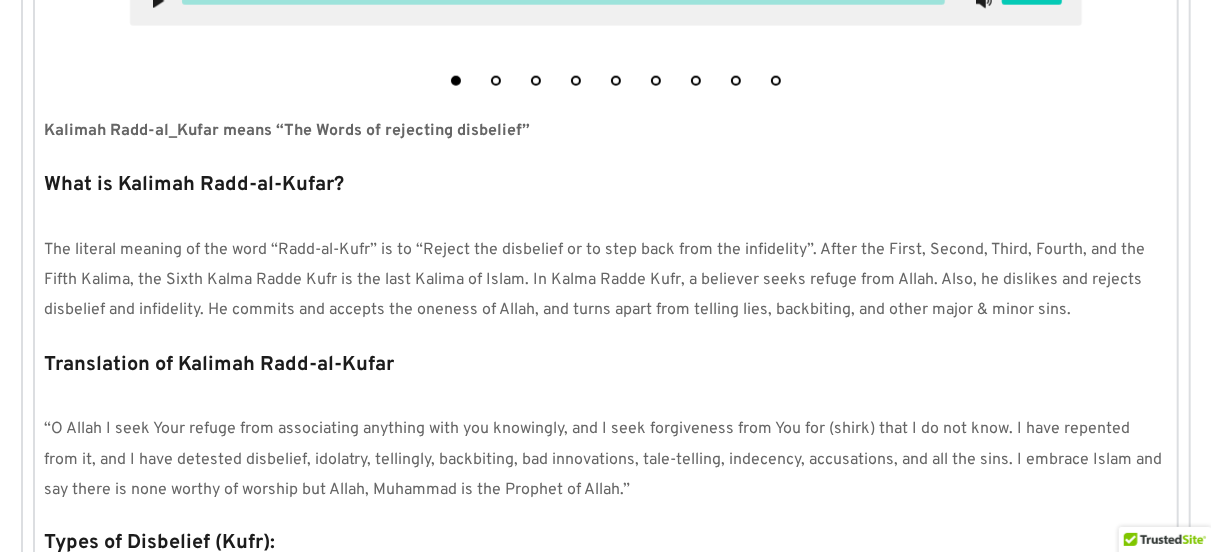 scroll, scrollTop: 1287, scrollLeft: 0, axis: vertical 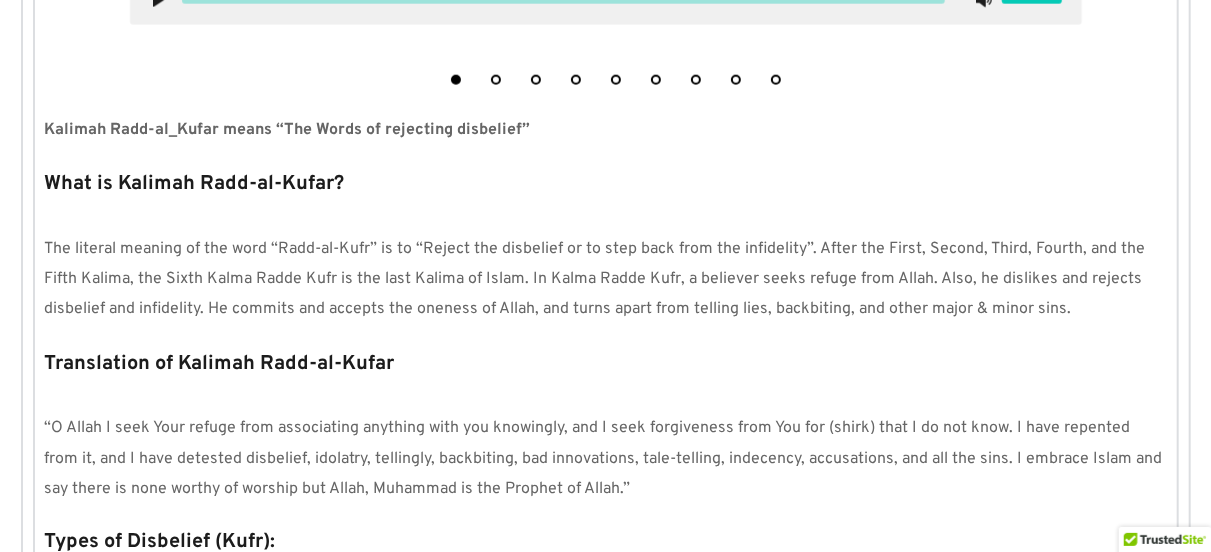 click on "“O Allah I seek Your refuge from associating anything with you knowingly, and I seek forgiveness from You for (shirk) that I do not know. I have repented from it, and I have detested disbelief, idolatry, tellingly, backbiting, bad innovations, tale-telling, indecency, accusations, and all the sins. I embrace Islam and say there is none worthy of worship but Allah, Muhammad is the Prophet of Allah.”" at bounding box center (606, 458) 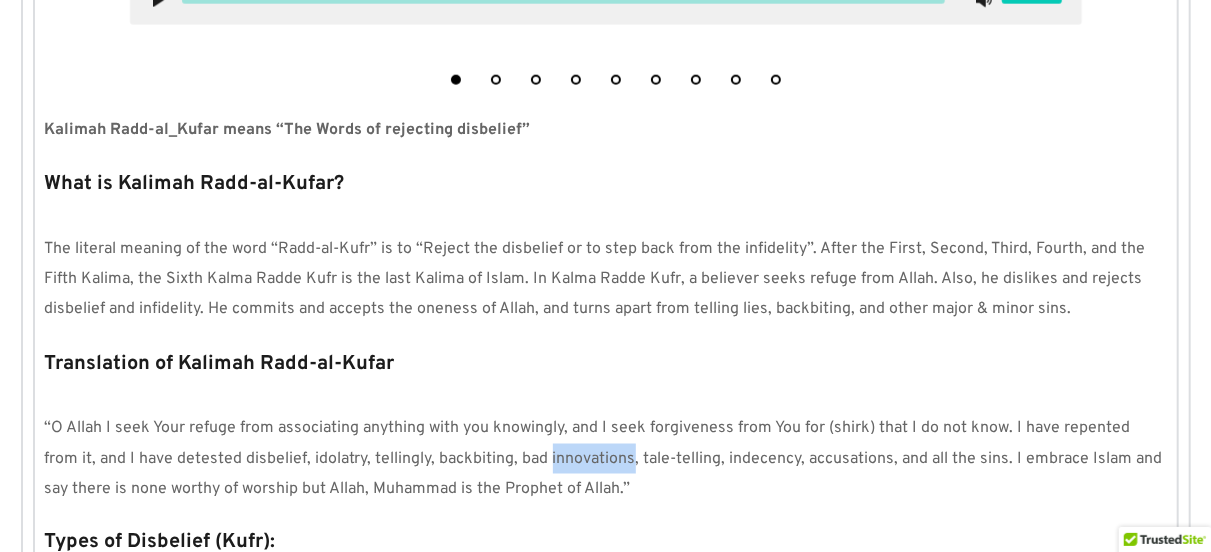 click on "“O Allah I seek Your refuge from associating anything with you knowingly, and I seek forgiveness from You for (shirk) that I do not know. I have repented from it, and I have detested disbelief, idolatry, tellingly, backbiting, bad innovations, tale-telling, indecency, accusations, and all the sins. I embrace Islam and say there is none worthy of worship but Allah, Muhammad is the Prophet of Allah.”" at bounding box center [606, 458] 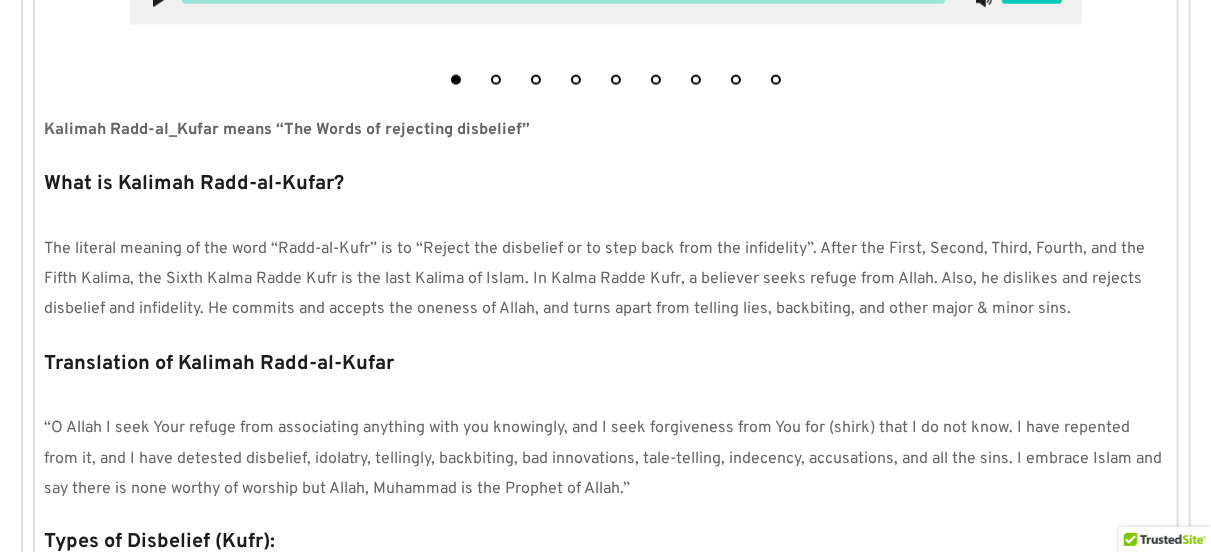 drag, startPoint x: 239, startPoint y: 551, endPoint x: 1062, endPoint y: 258, distance: 873.6006 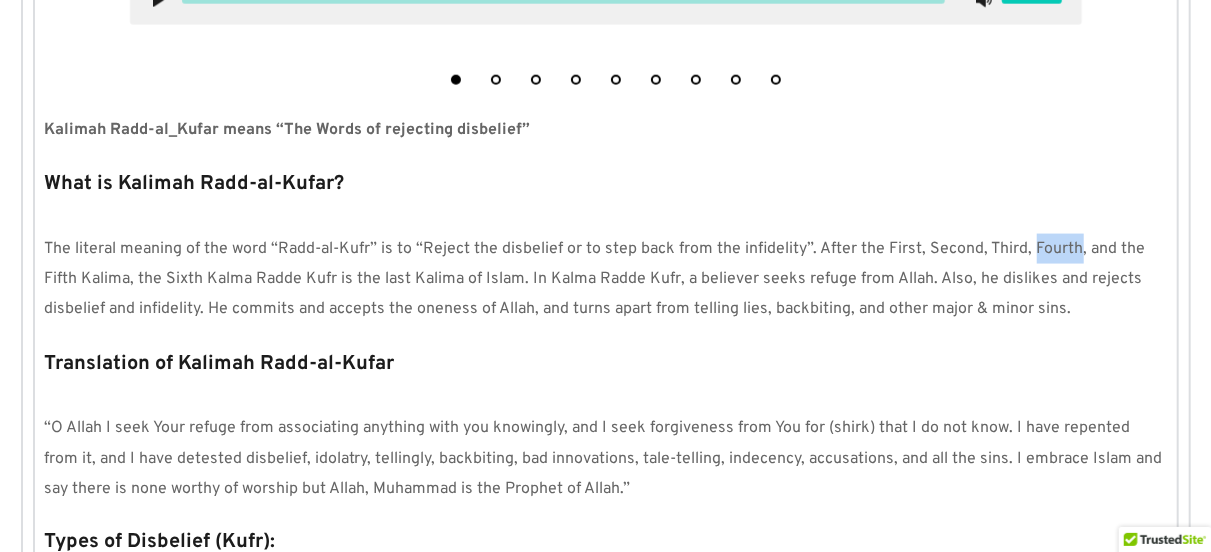 click on "The literal meaning of the word “Radd-al-Kufr” is to “Reject the disbelief or to step back from the infidelity”. After the First, Second, Third, Fourth, and the Fifth Kalima, the Sixth Kalma Radde Kufr is the last Kalima of Islam. In Kalma Radde Kufr, a believer seeks refuge from Allah. Also, he dislikes and rejects disbelief and infidelity. He commits and accepts the oneness of Allah, and turns apart from telling lies, backbiting, and other major & minor sins." at bounding box center [606, 279] 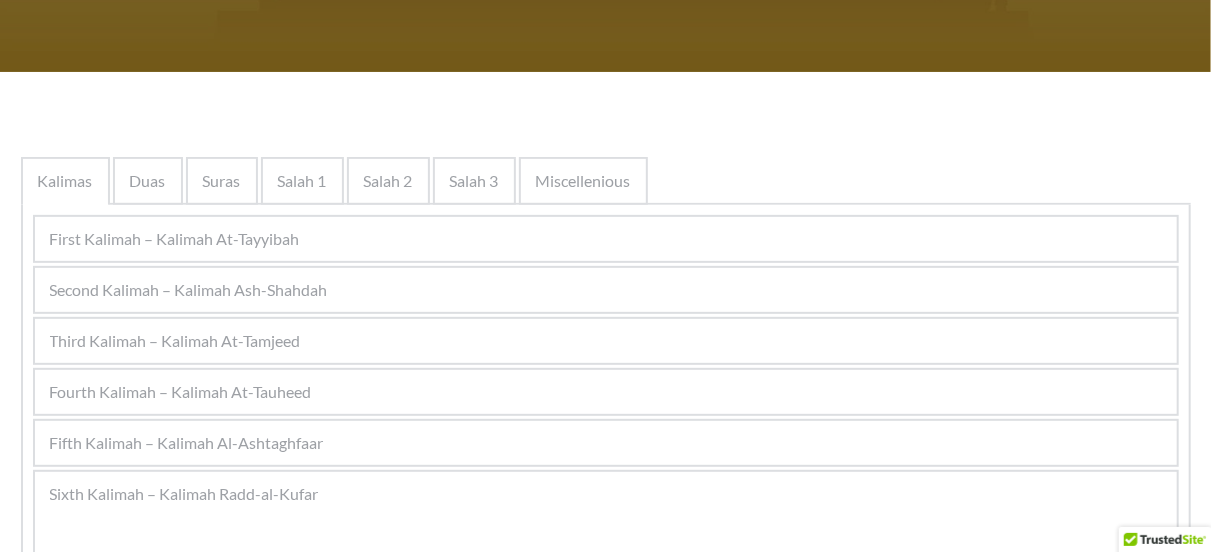 scroll, scrollTop: 219, scrollLeft: 0, axis: vertical 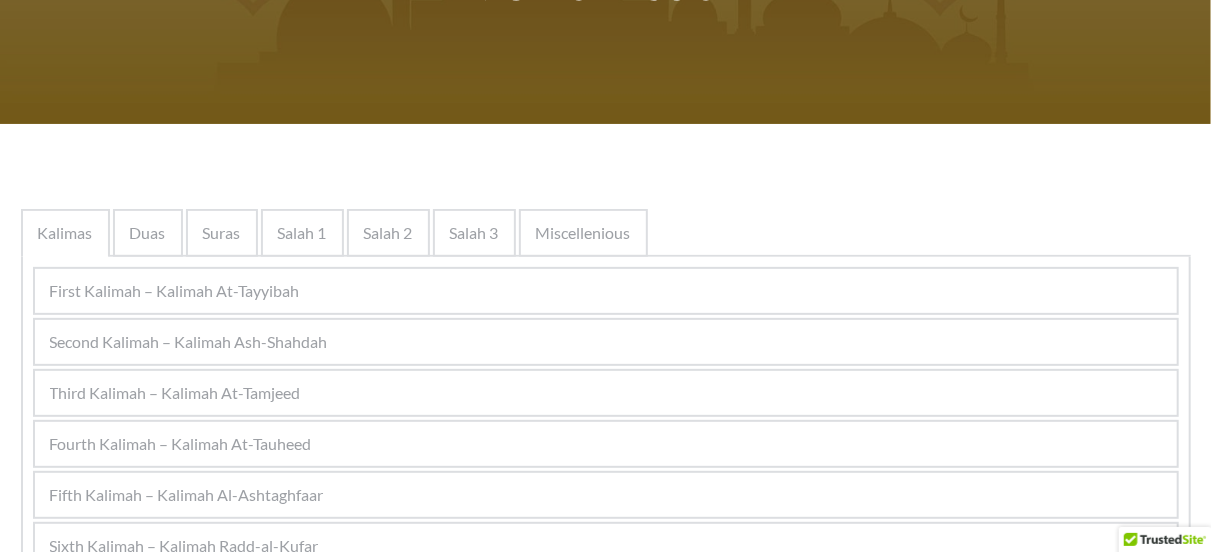 click on "First Kalimah – Kalimah At-Tayyibah" at bounding box center (606, 291) 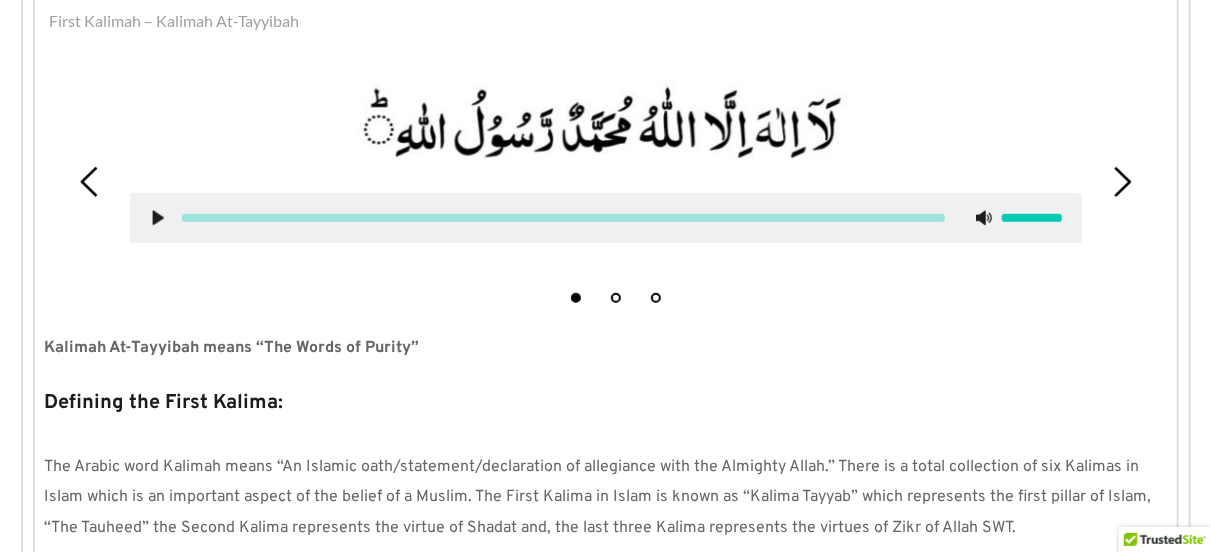 scroll, scrollTop: 490, scrollLeft: 0, axis: vertical 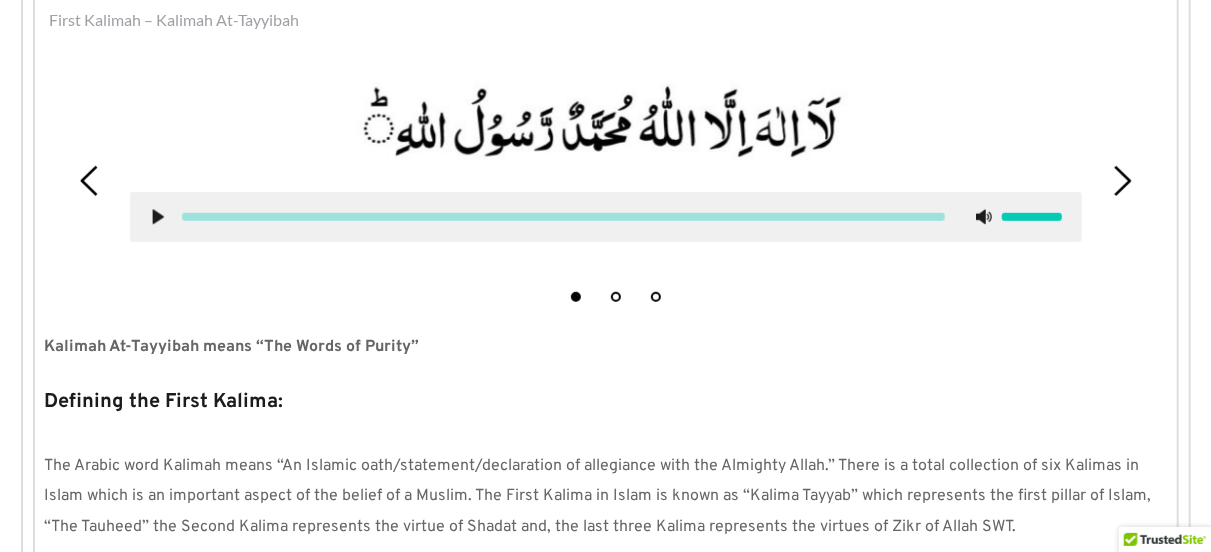 click 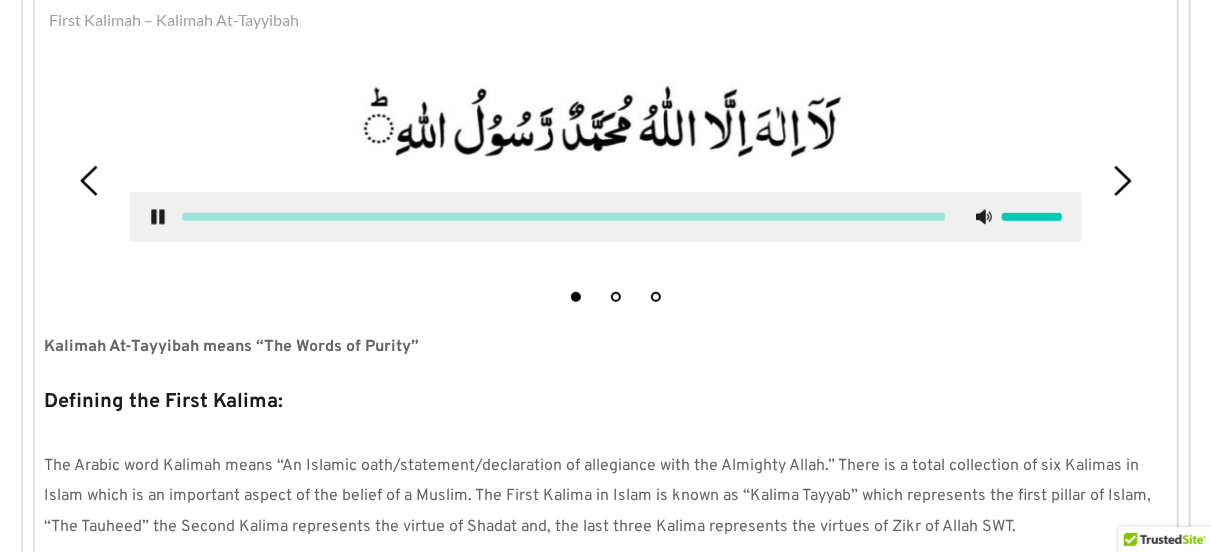 click 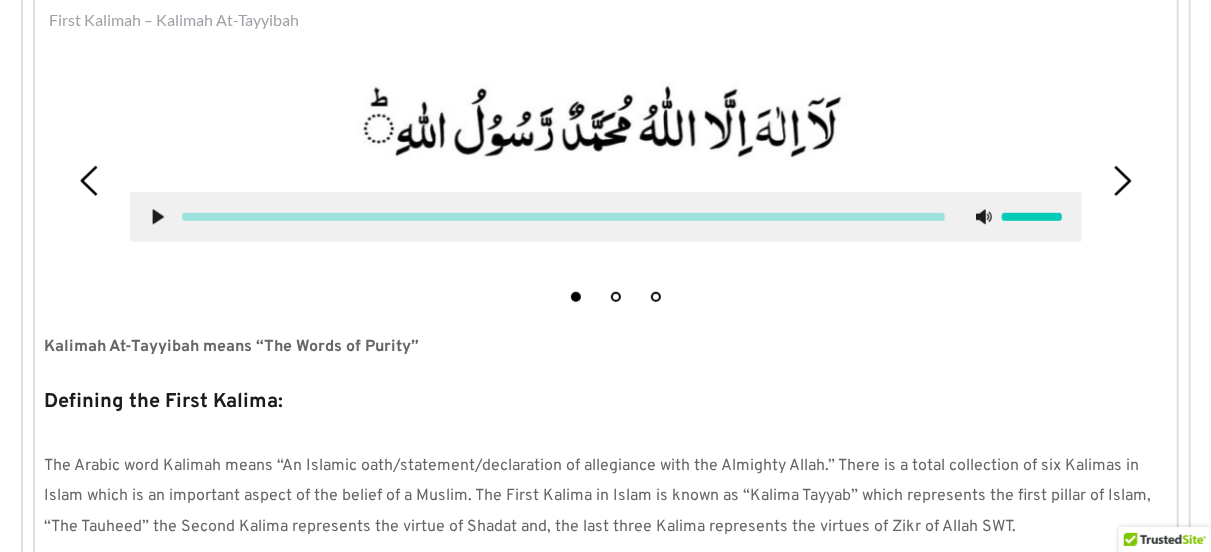 click 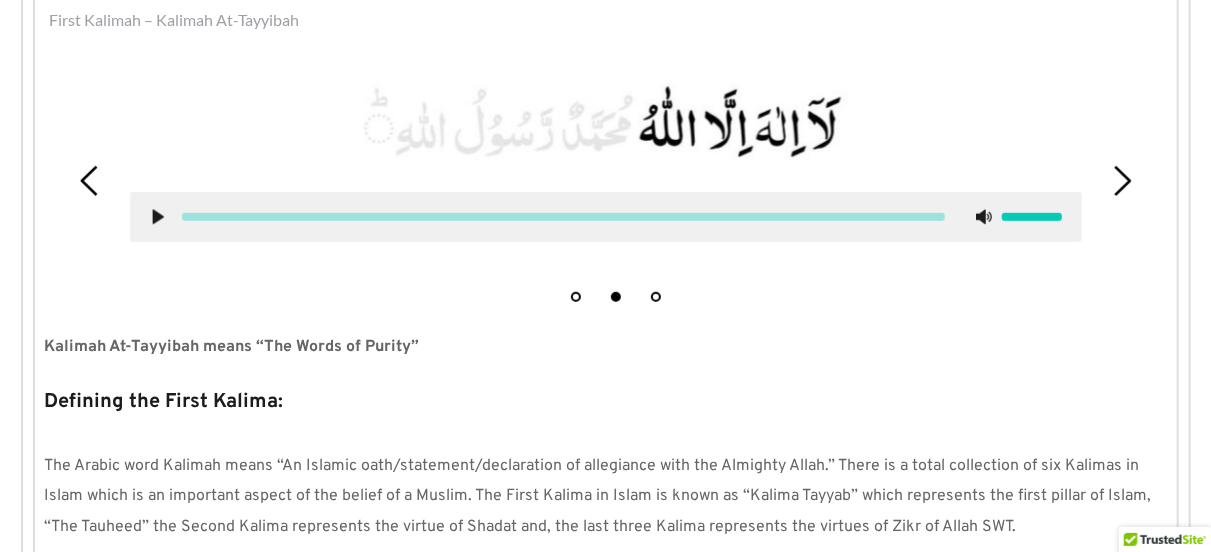 click 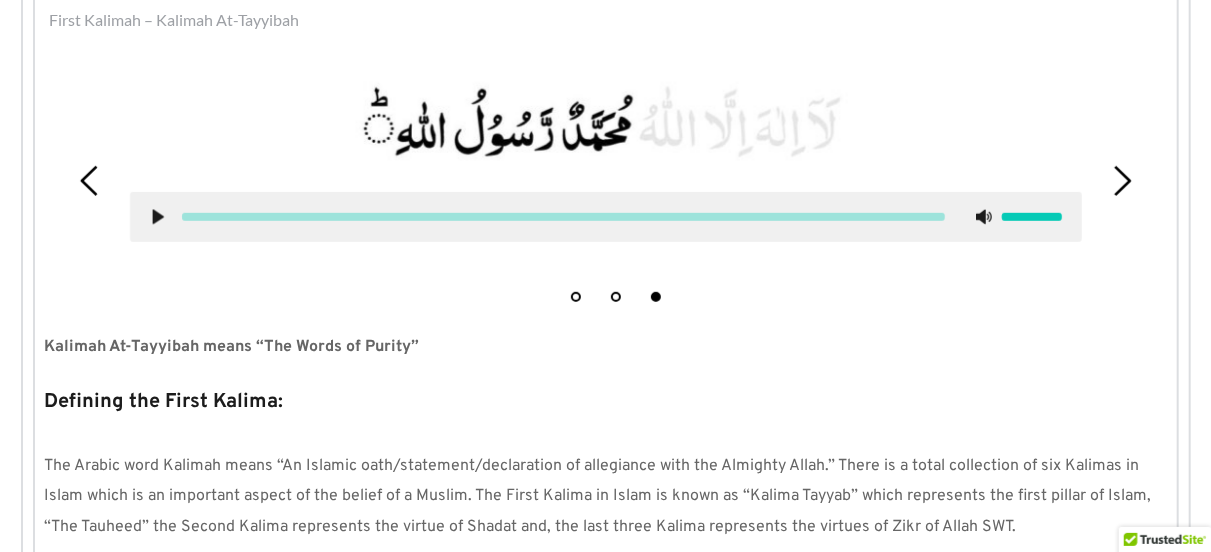 click 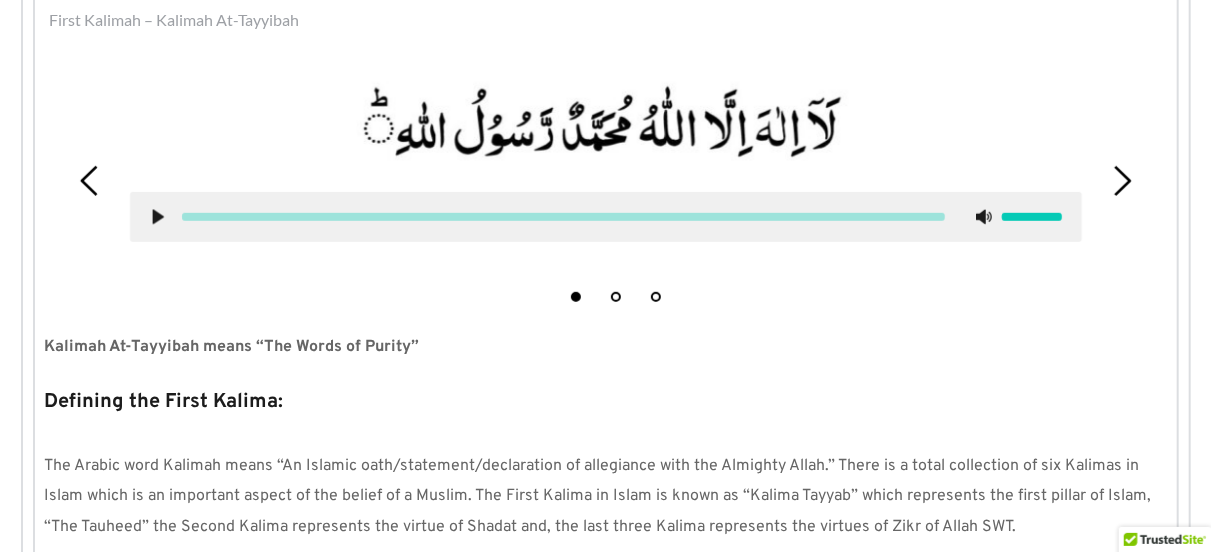 click 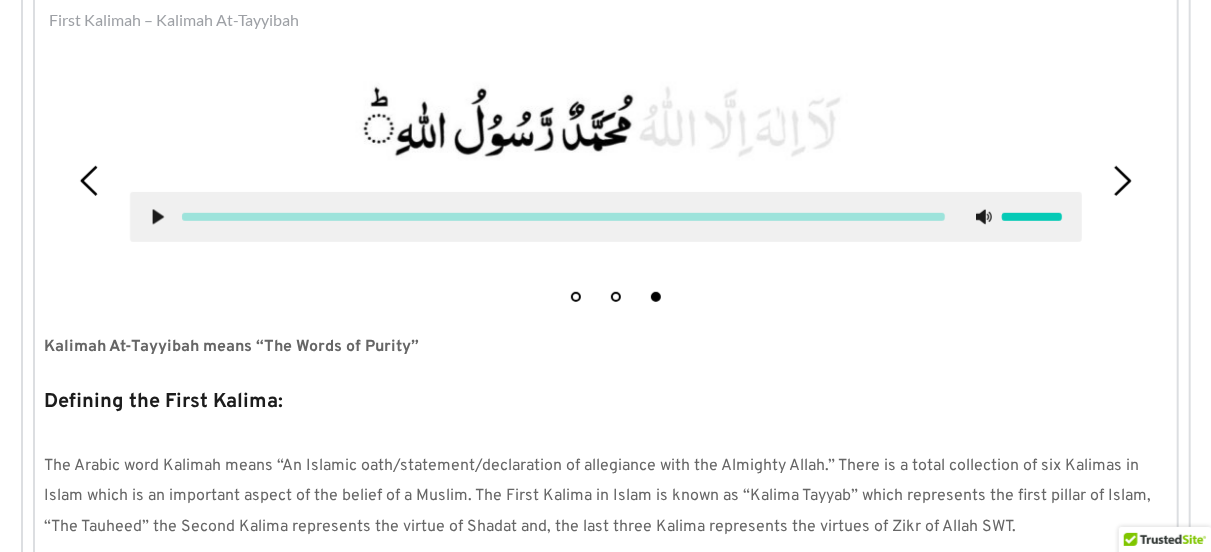 click at bounding box center (606, 217) 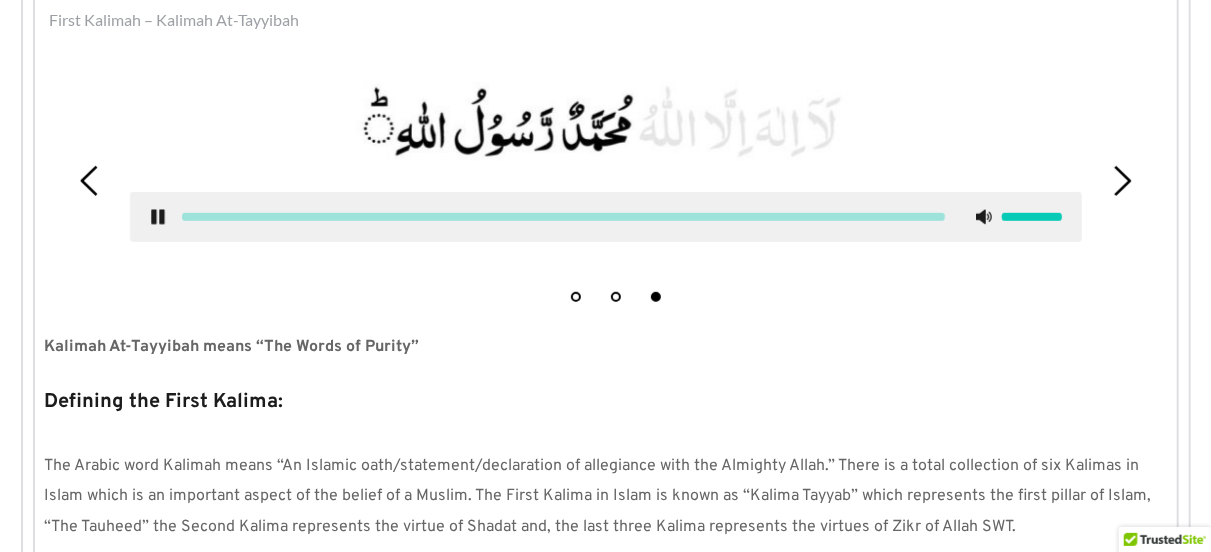 click 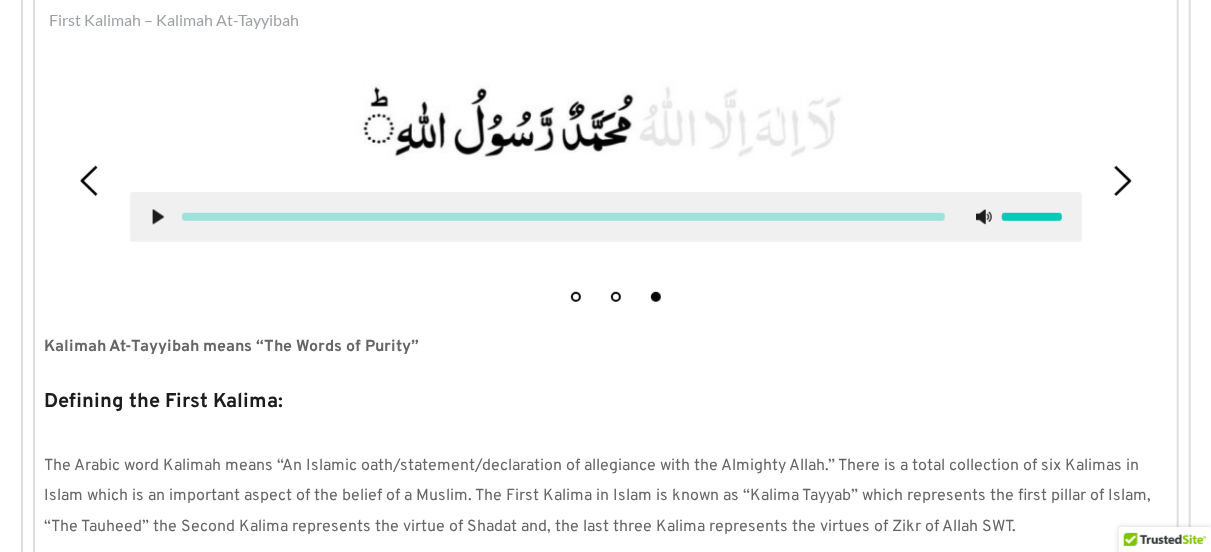 click 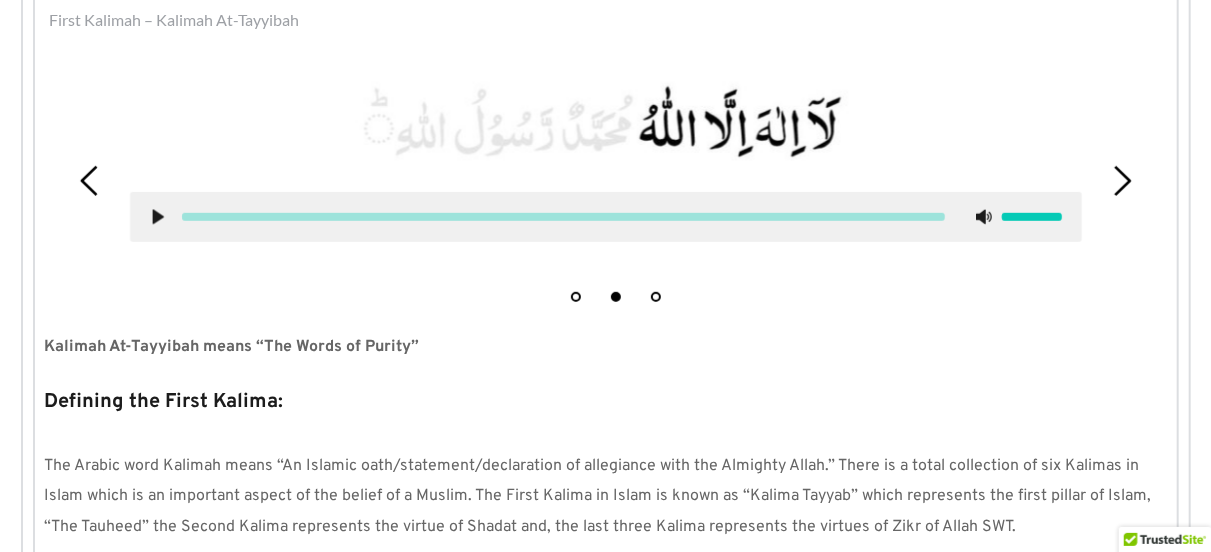 click 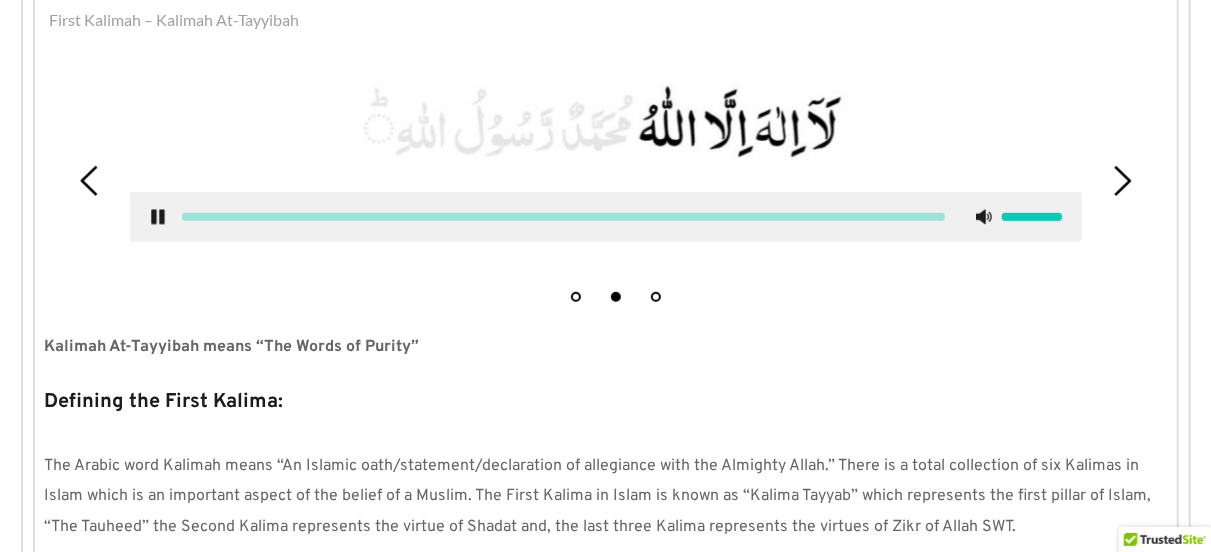 click 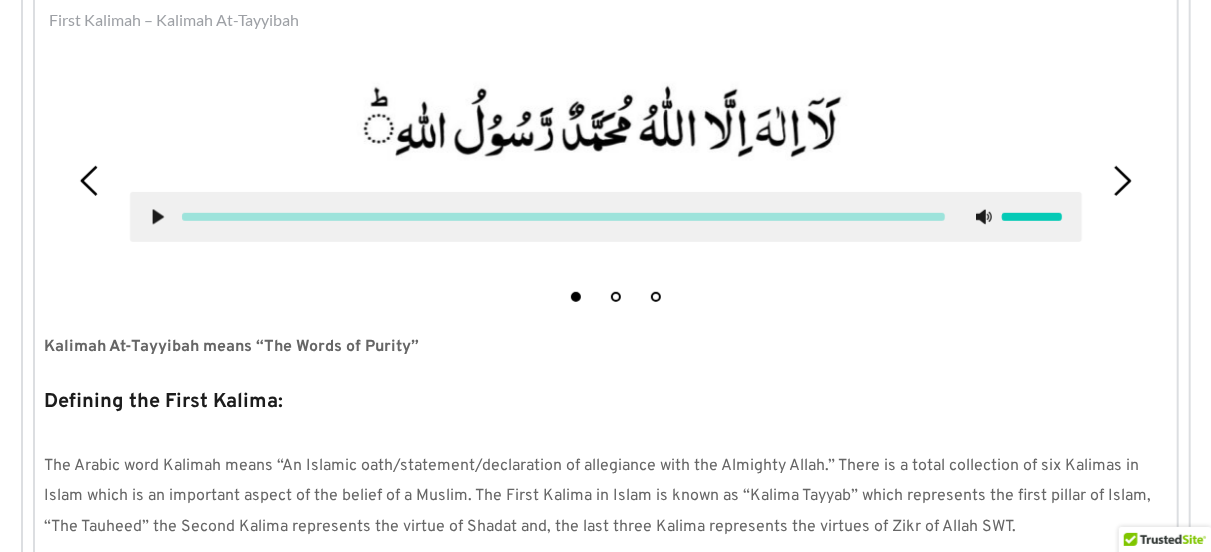 click 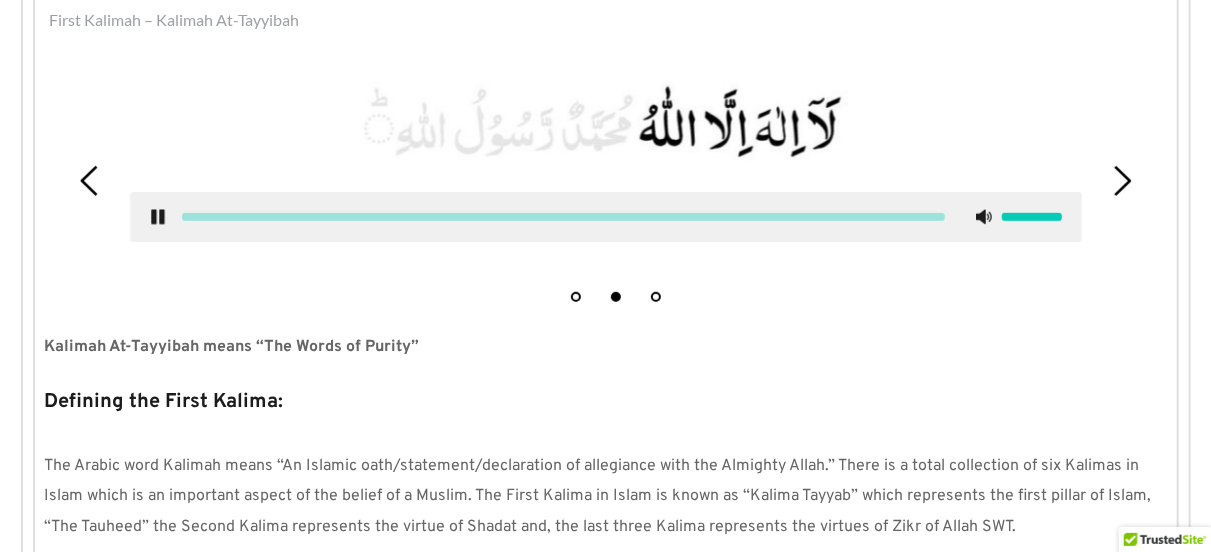 click 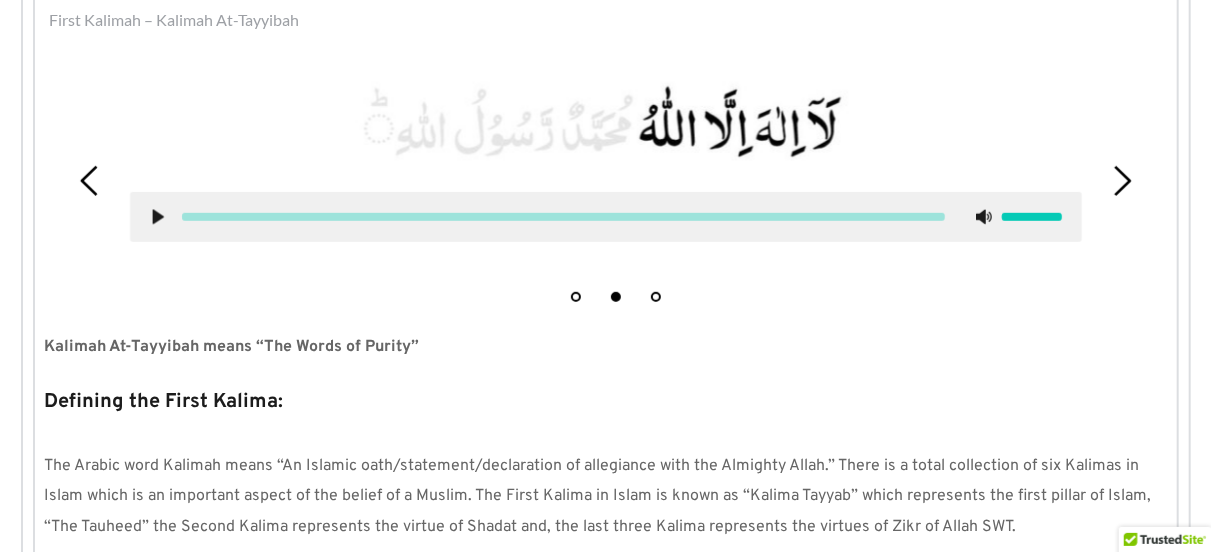 click 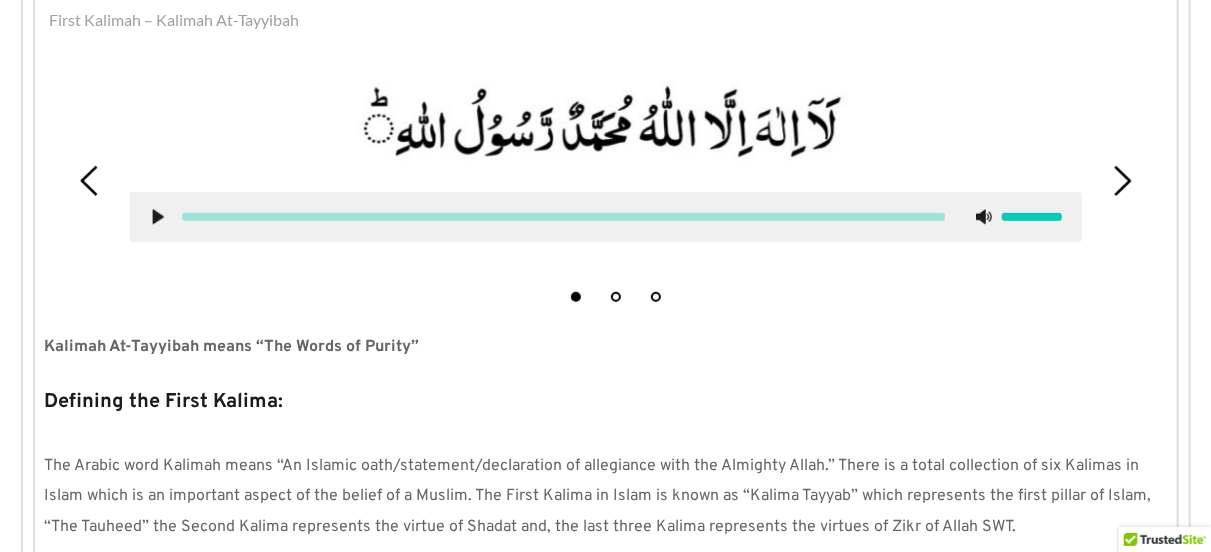 click 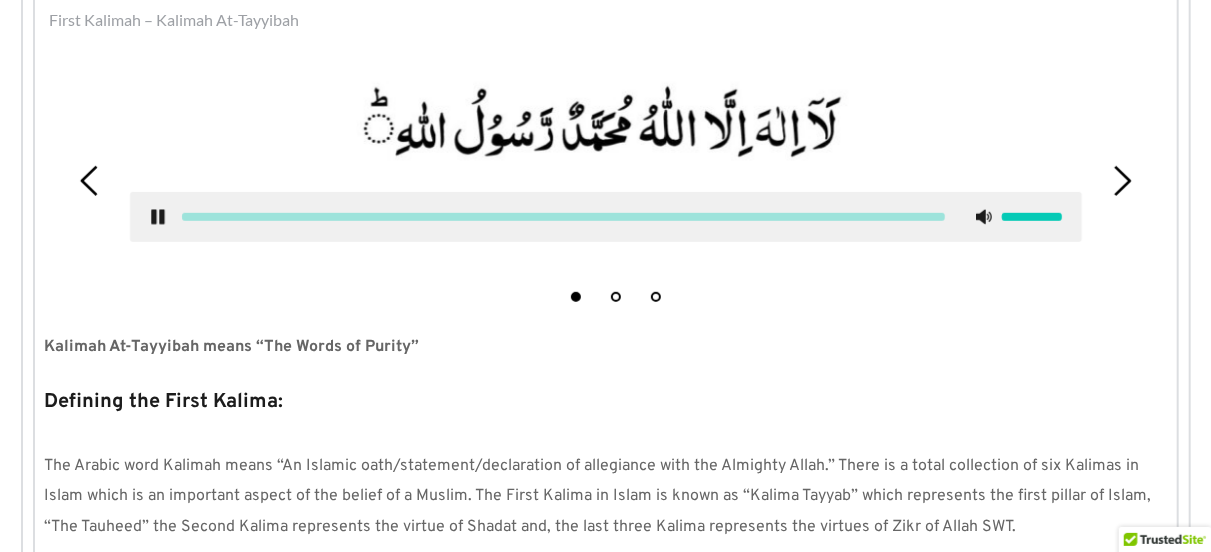 click 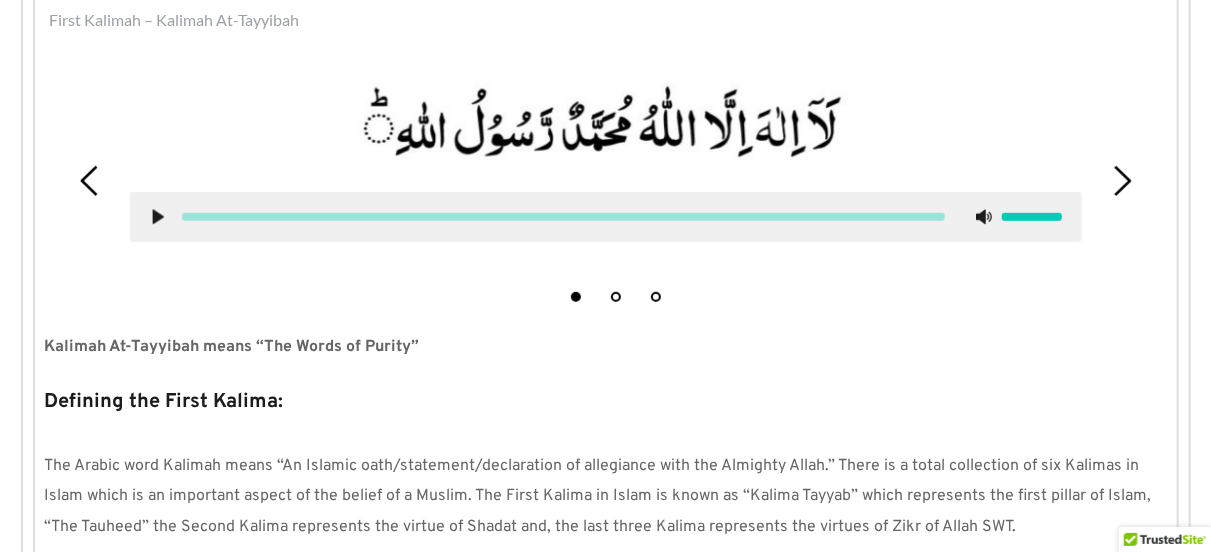 click 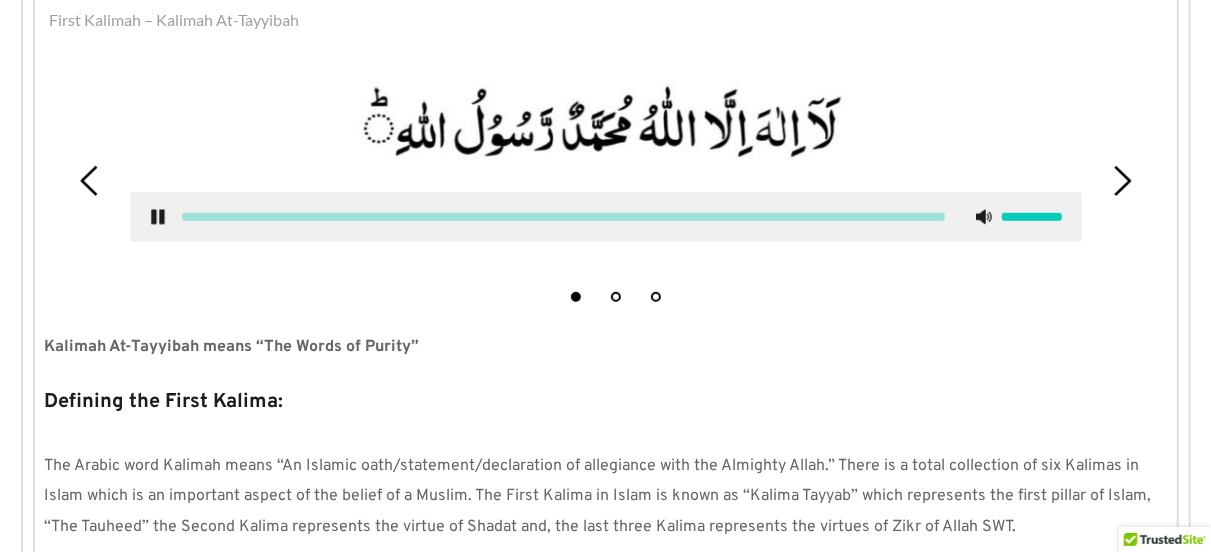 click at bounding box center [563, 217] 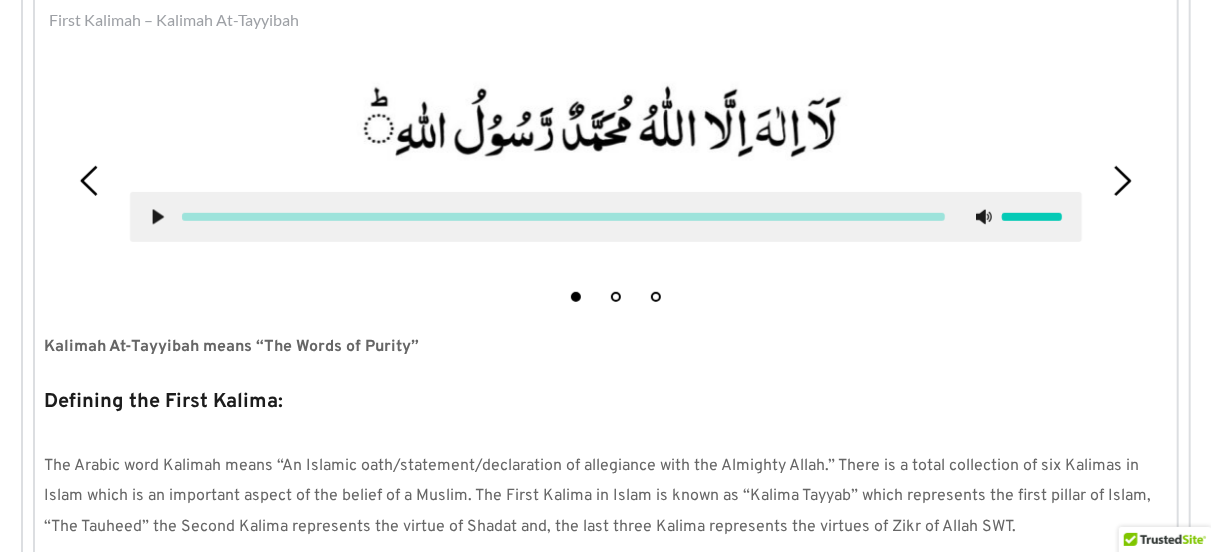 click 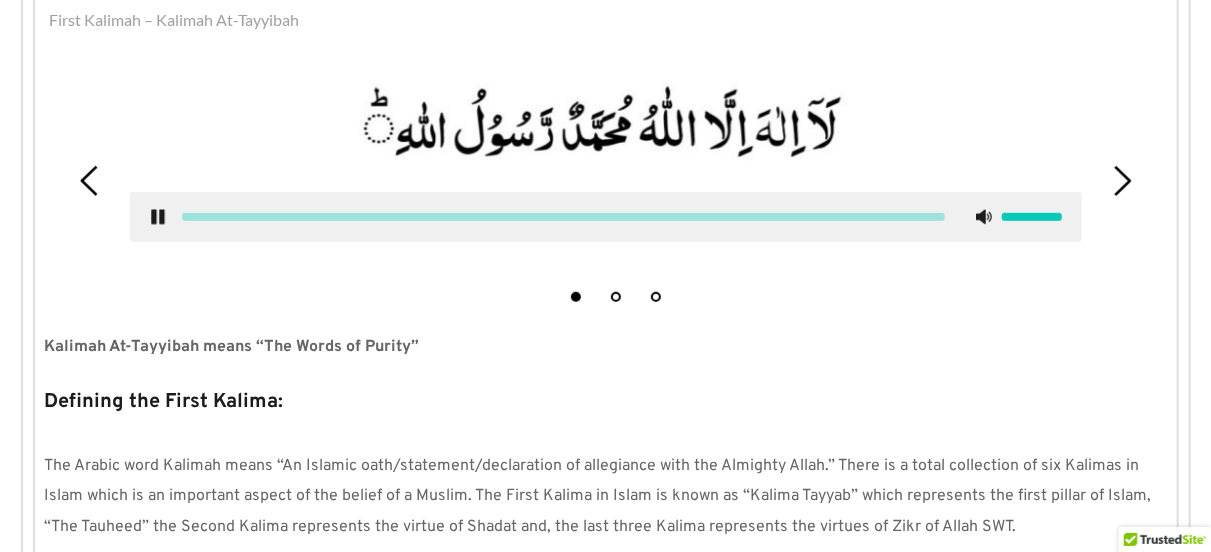 click at bounding box center (1032, 217) 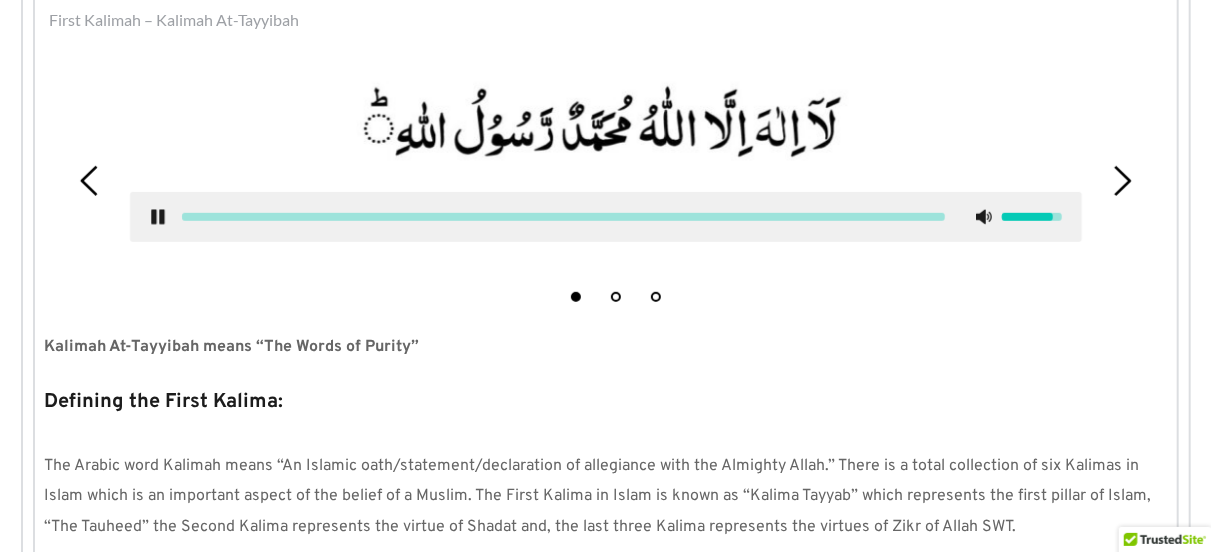 click 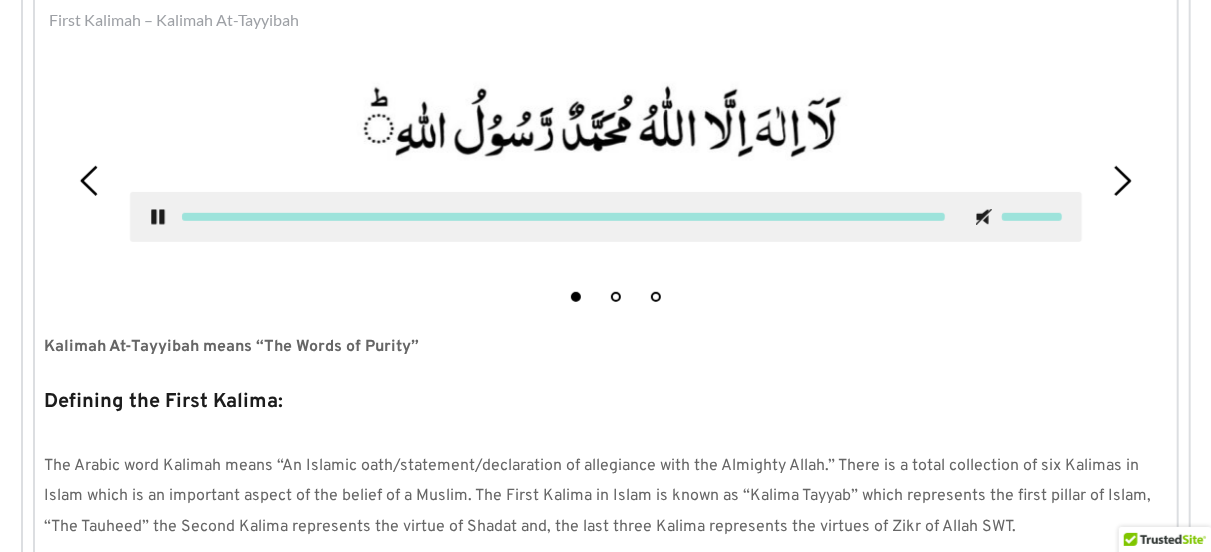 click 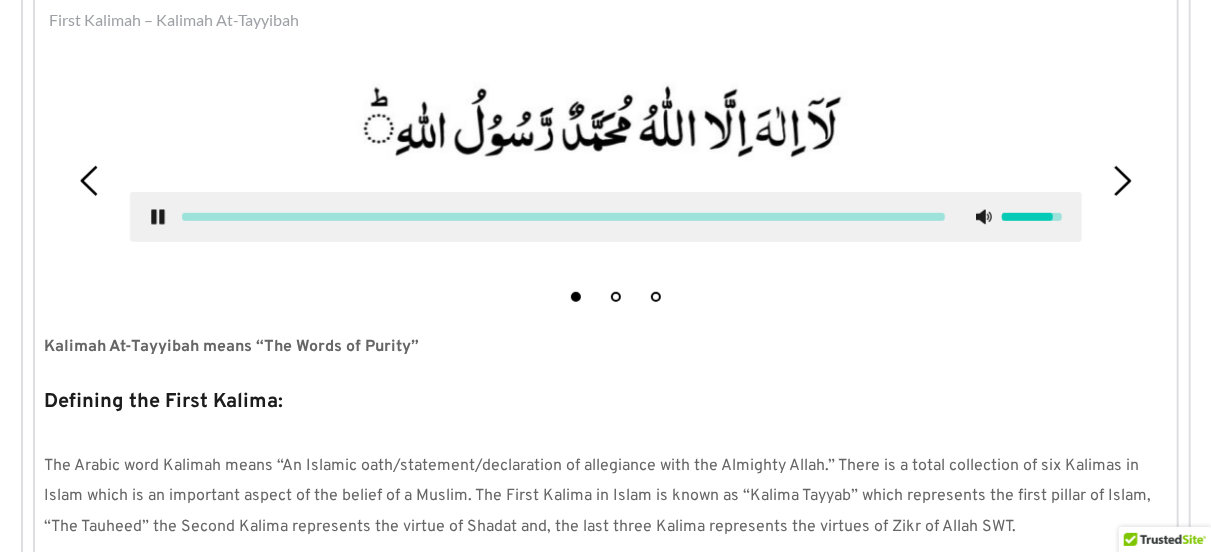 click at bounding box center (1032, 217) 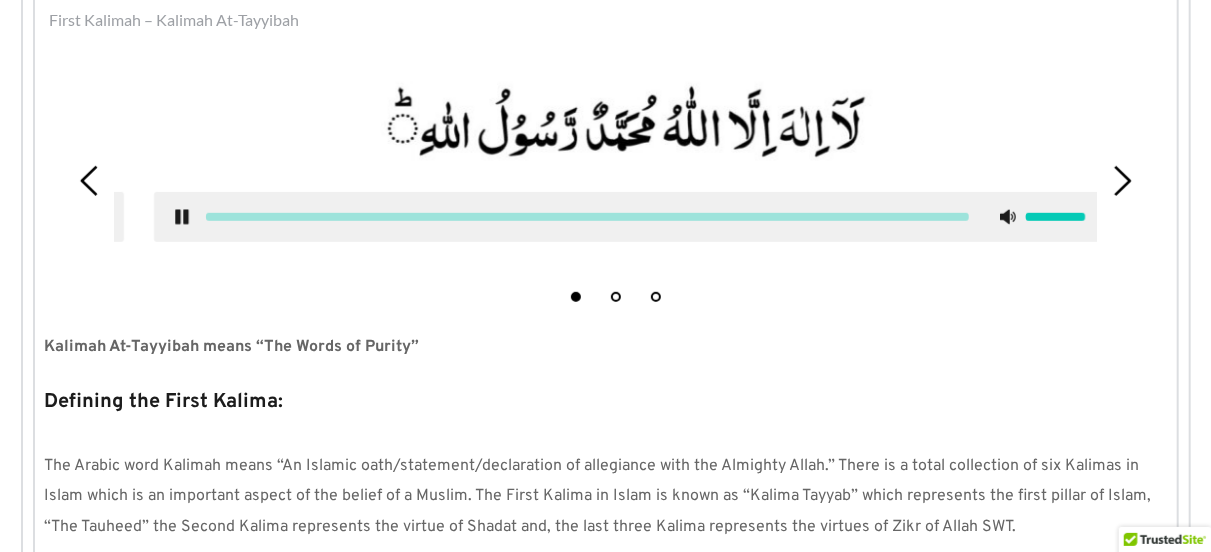 drag, startPoint x: 134, startPoint y: 223, endPoint x: 187, endPoint y: 216, distance: 53.460266 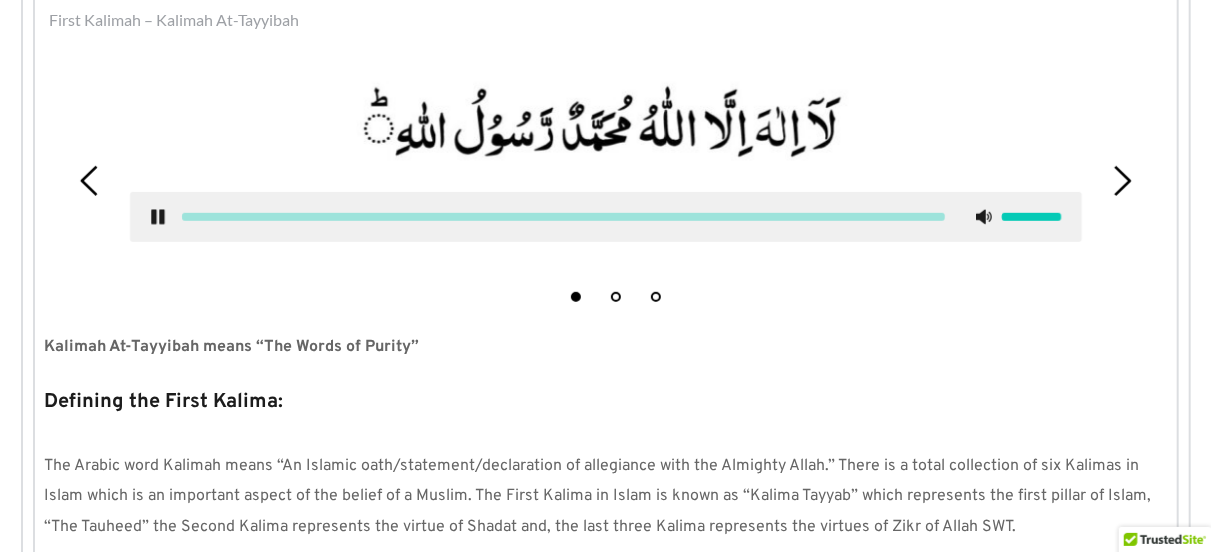 click 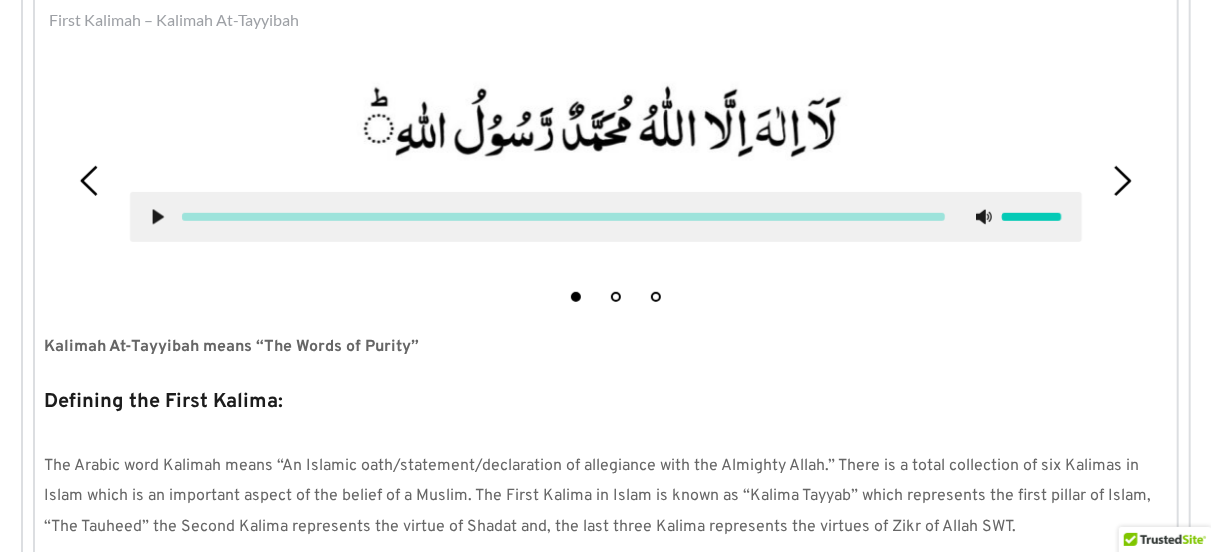 click 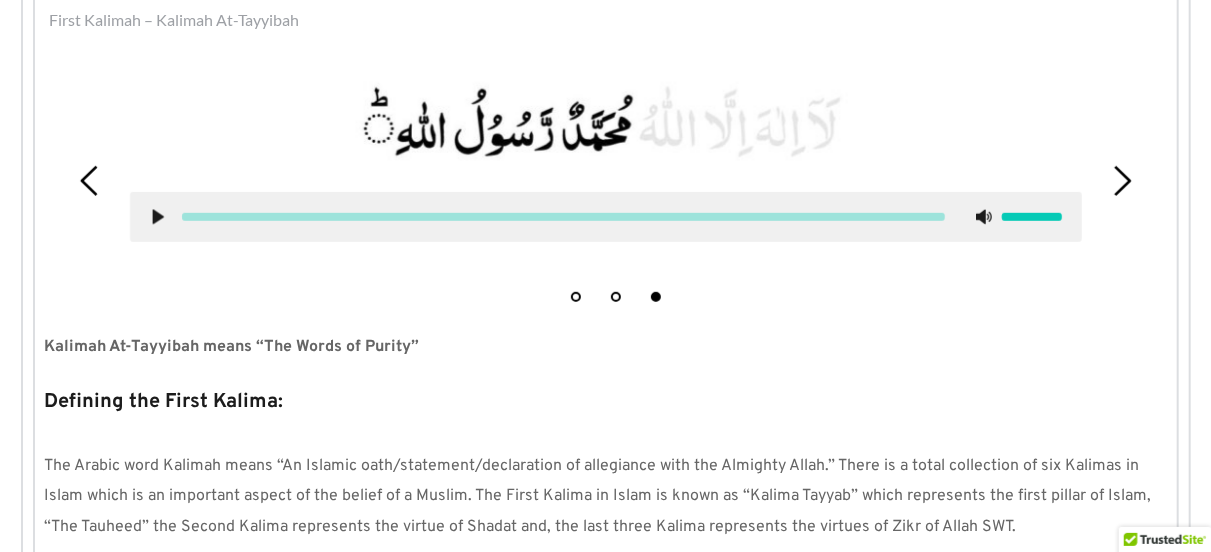 click 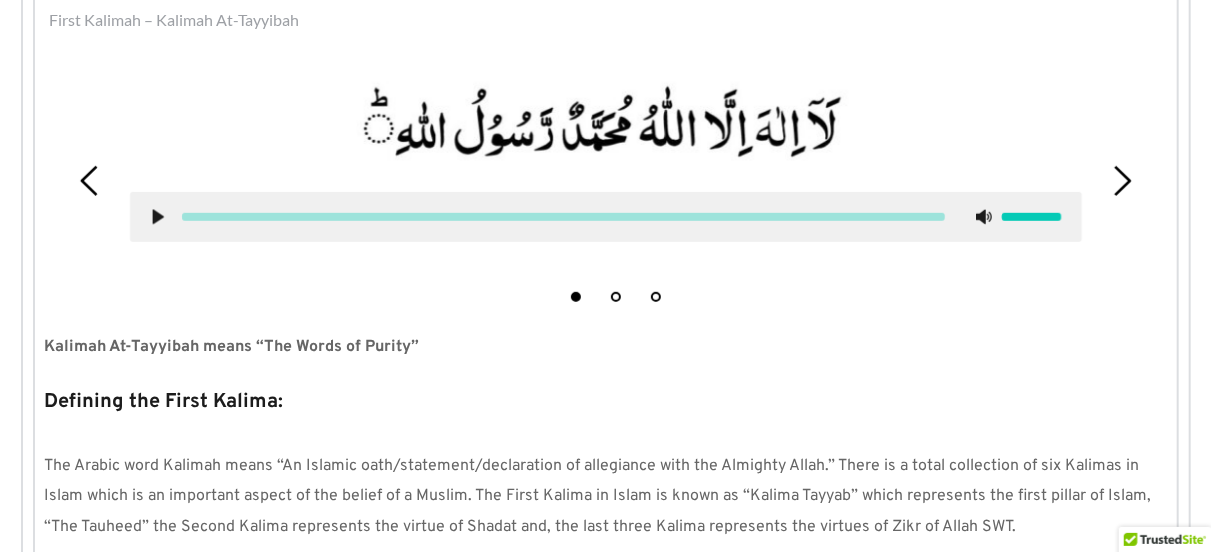 click at bounding box center (606, 217) 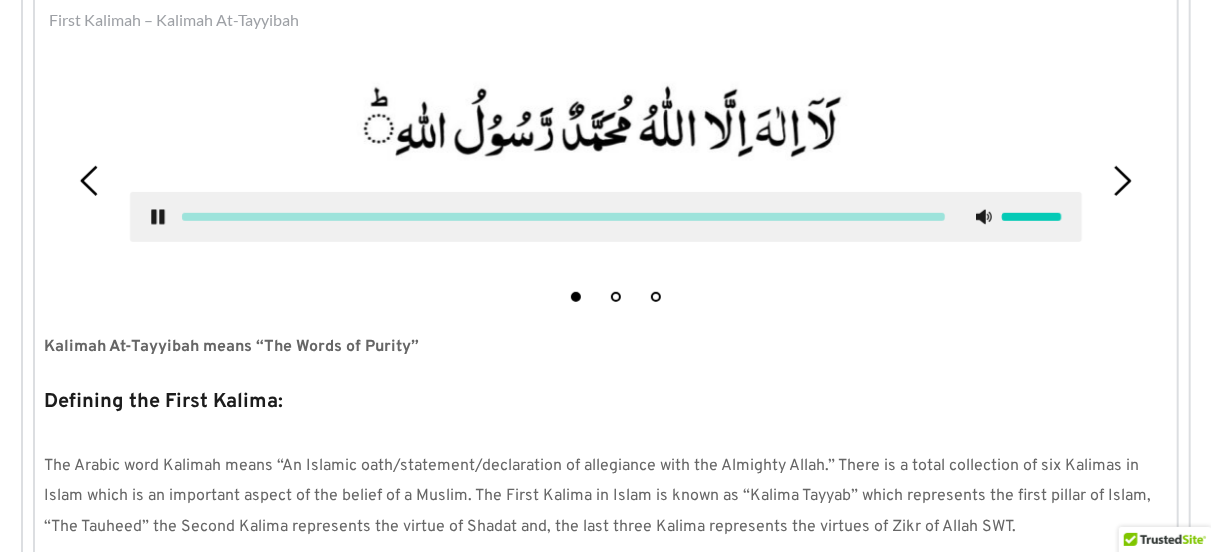 click 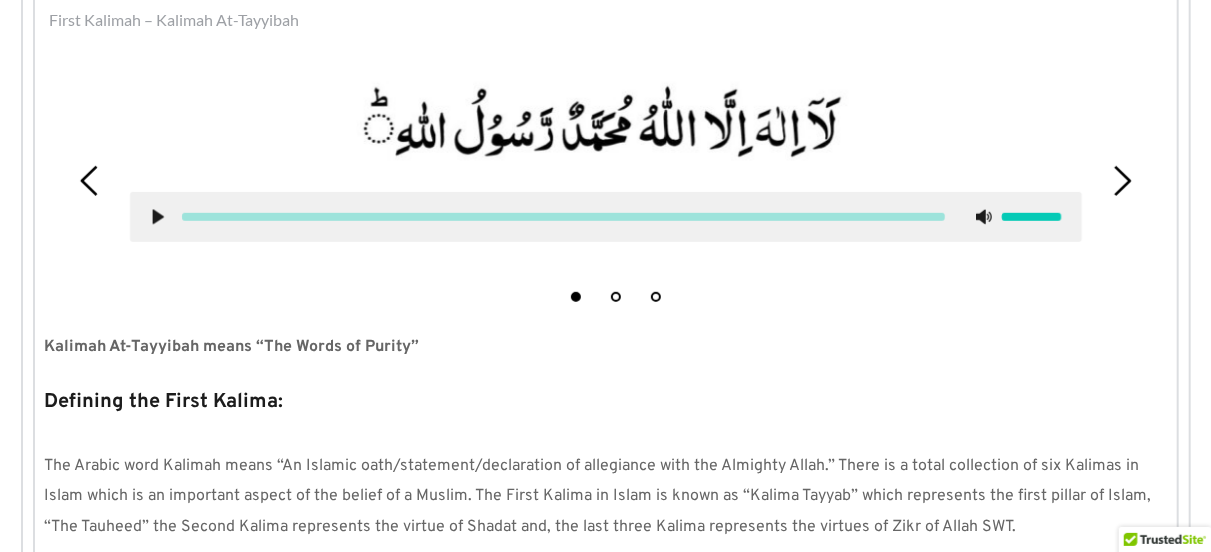 click 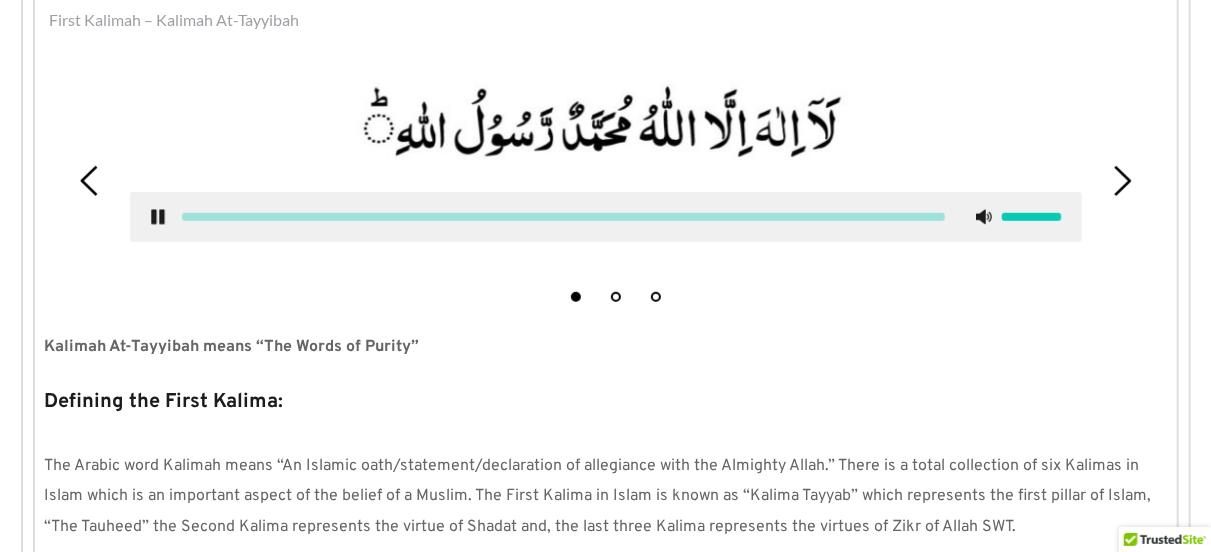 click 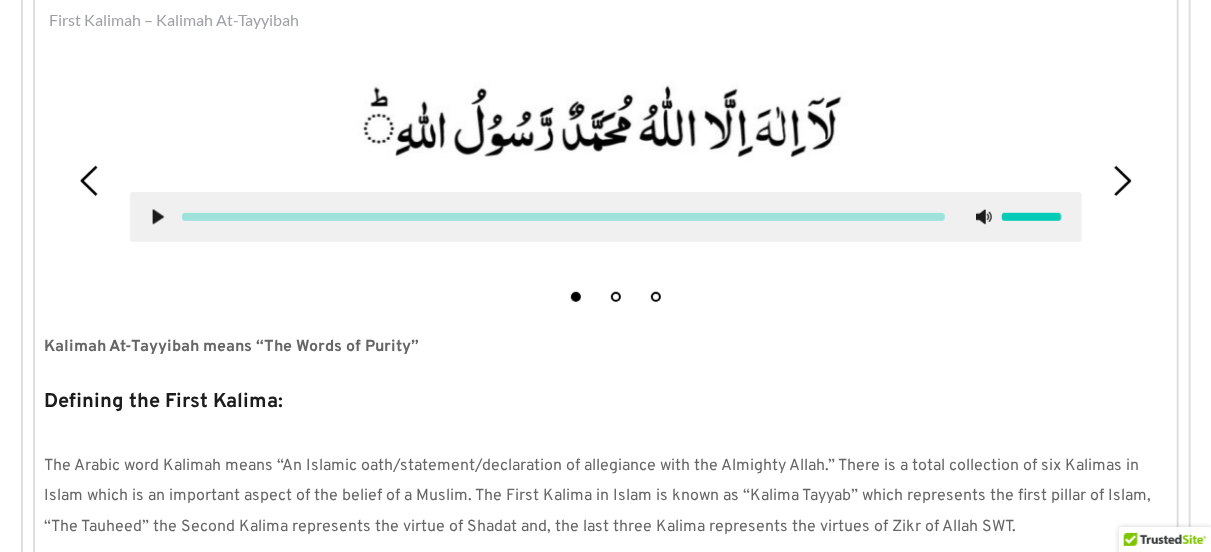 scroll, scrollTop: 486, scrollLeft: 0, axis: vertical 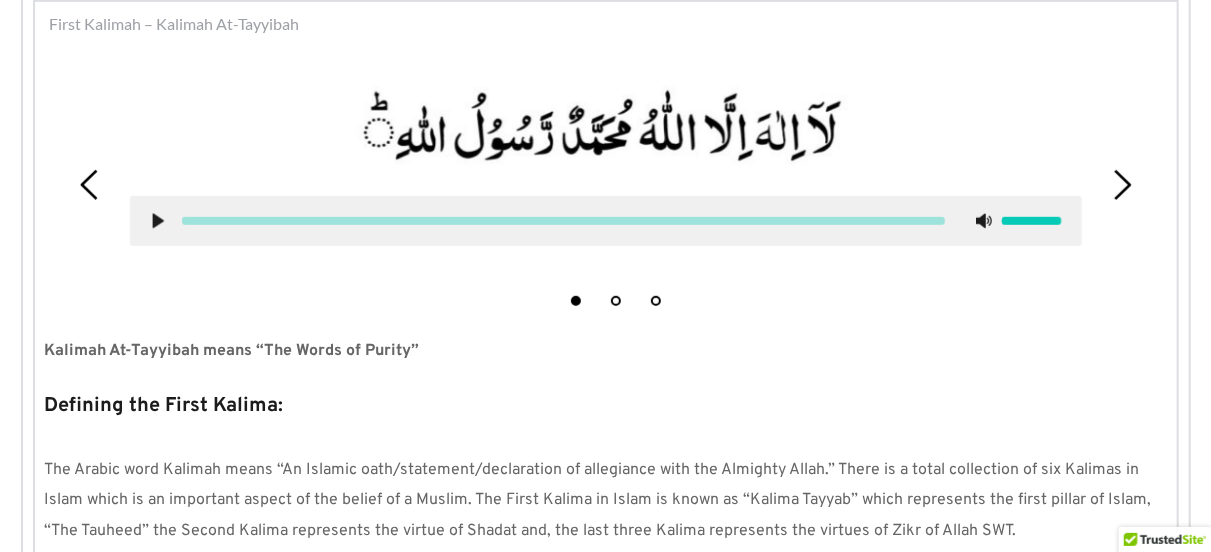 click 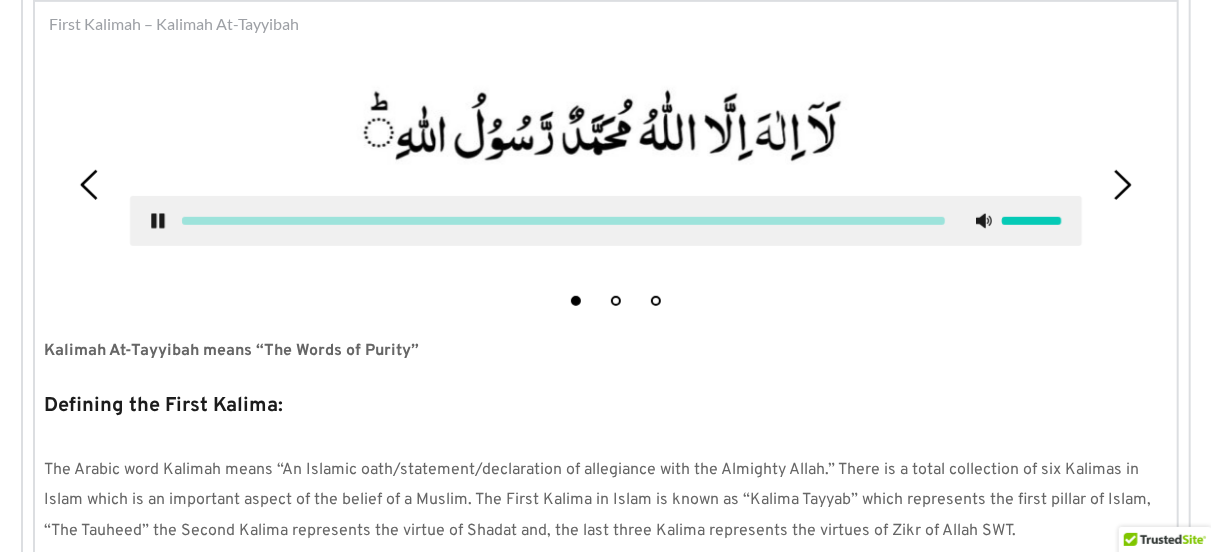 click 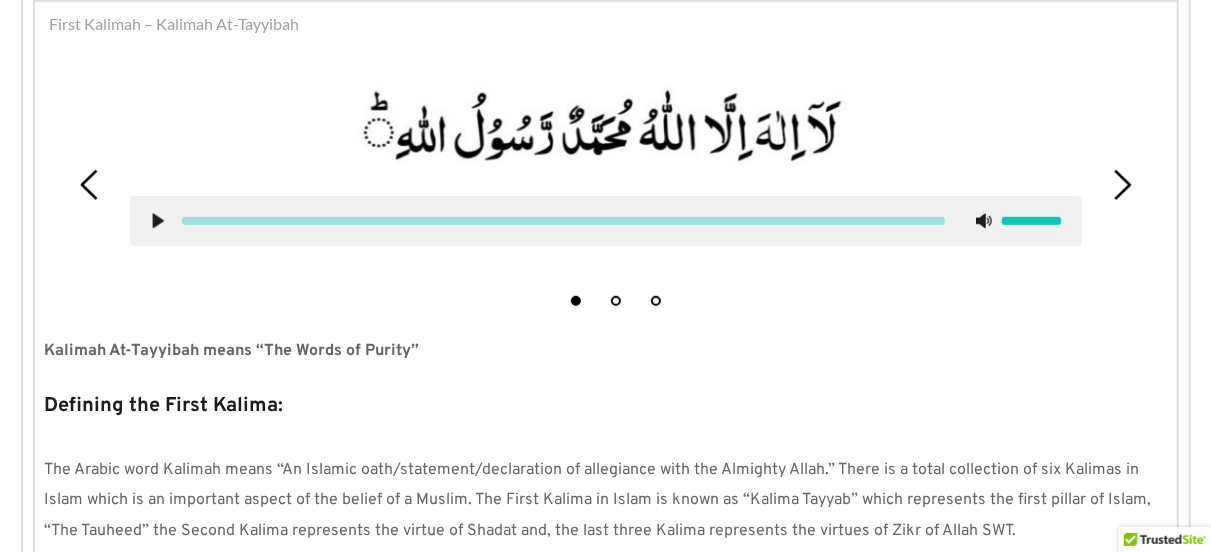 click at bounding box center (563, 221) 